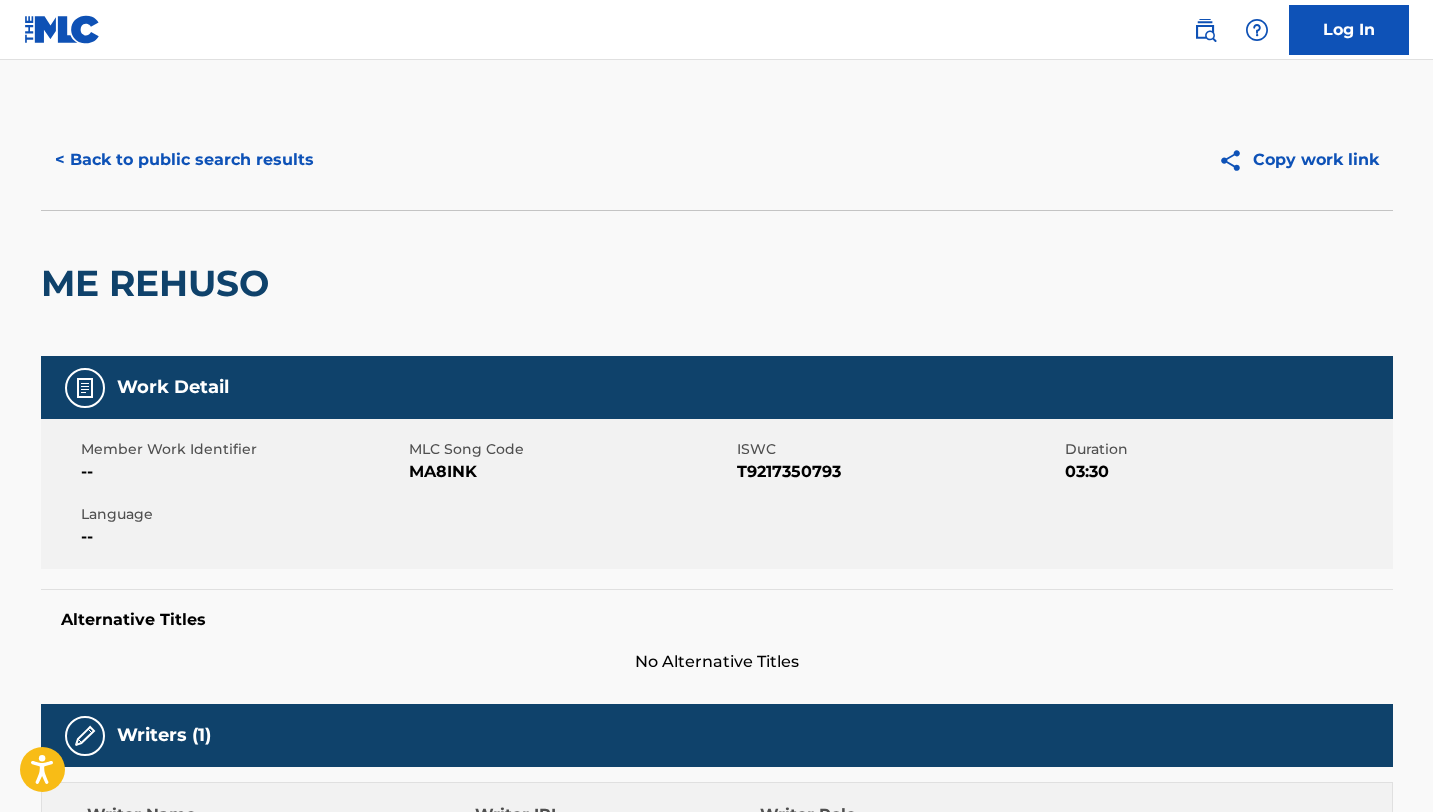 scroll, scrollTop: 473, scrollLeft: 0, axis: vertical 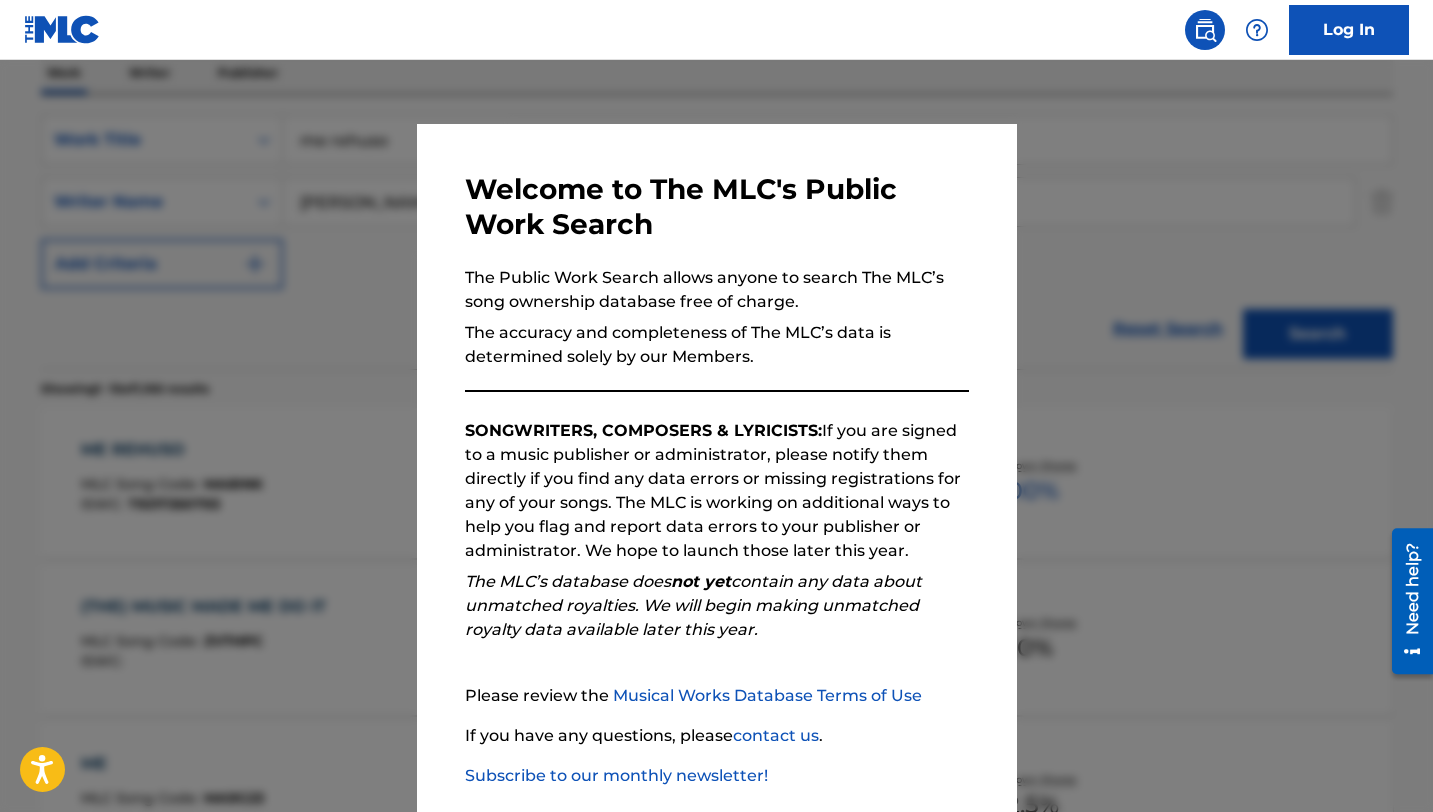 click at bounding box center [716, 466] 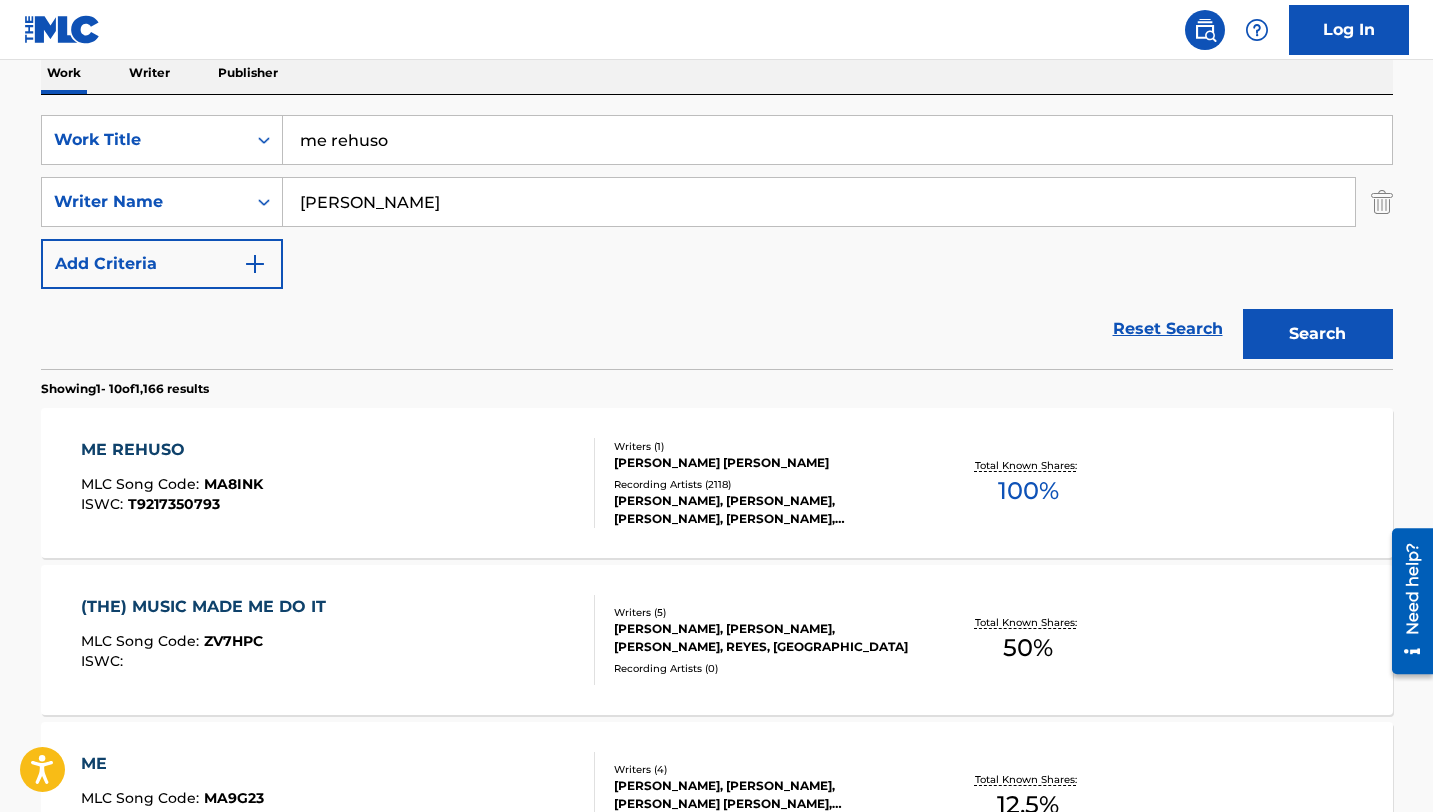 click on "me rehuso" at bounding box center (837, 140) 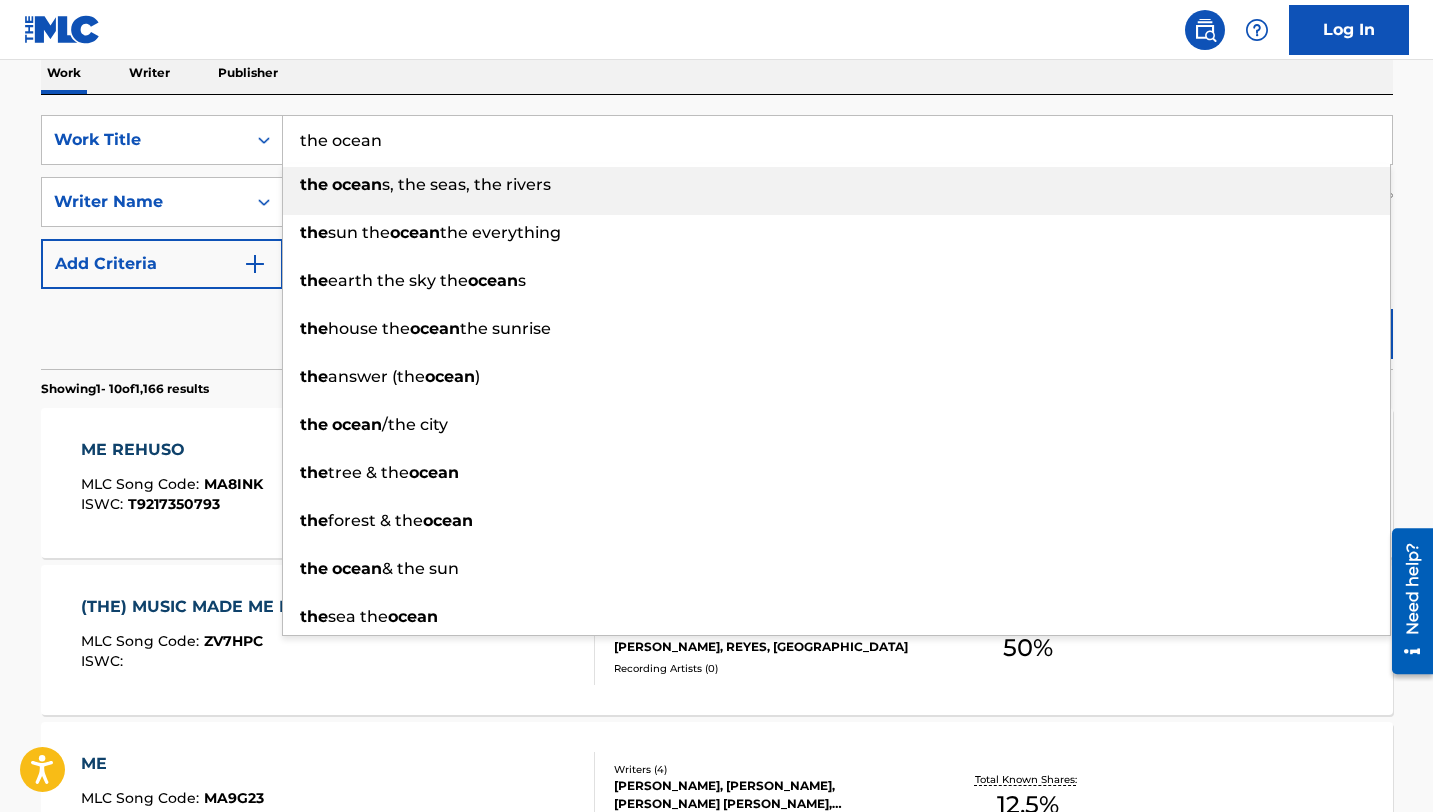 type on "the ocean" 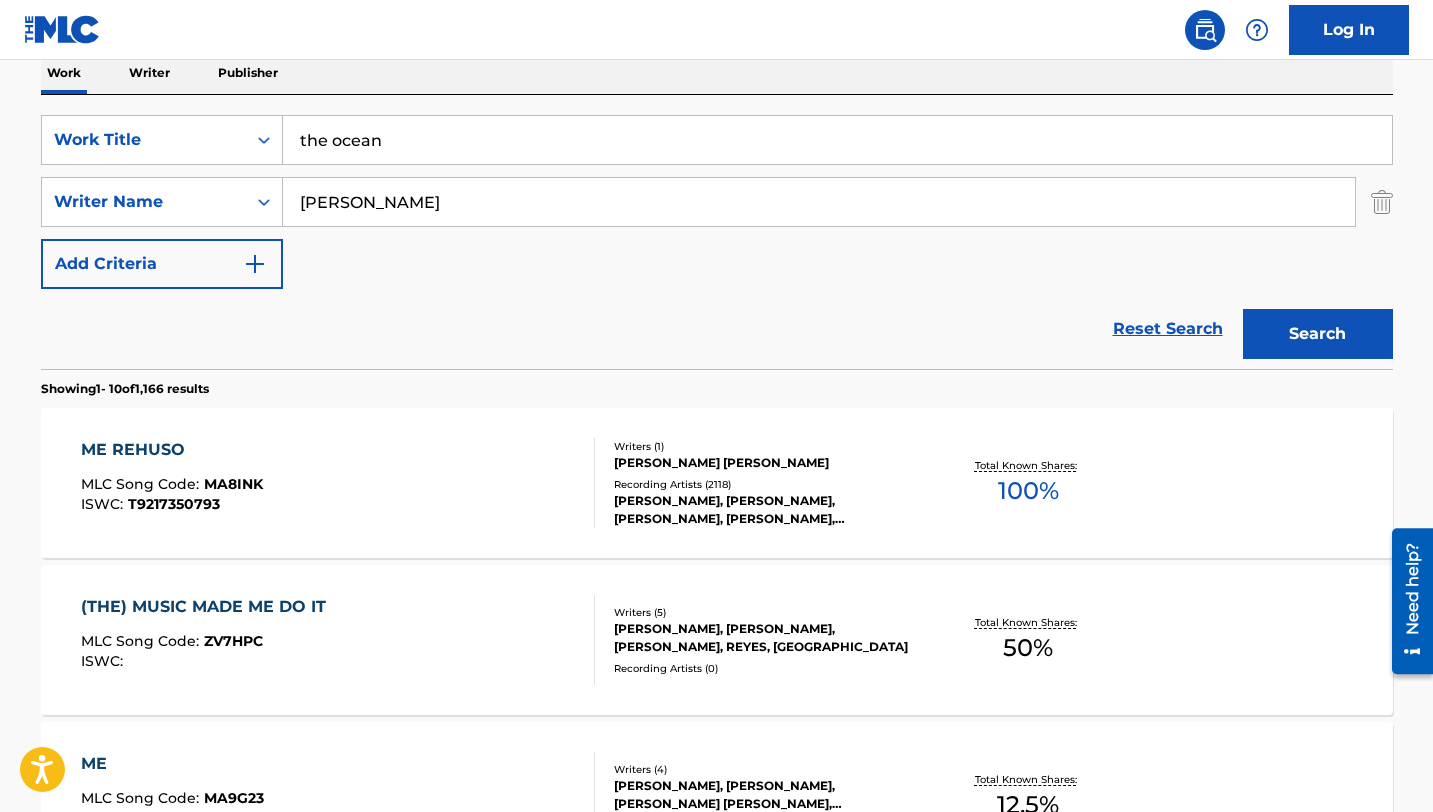 click on "[PERSON_NAME]" at bounding box center (819, 202) 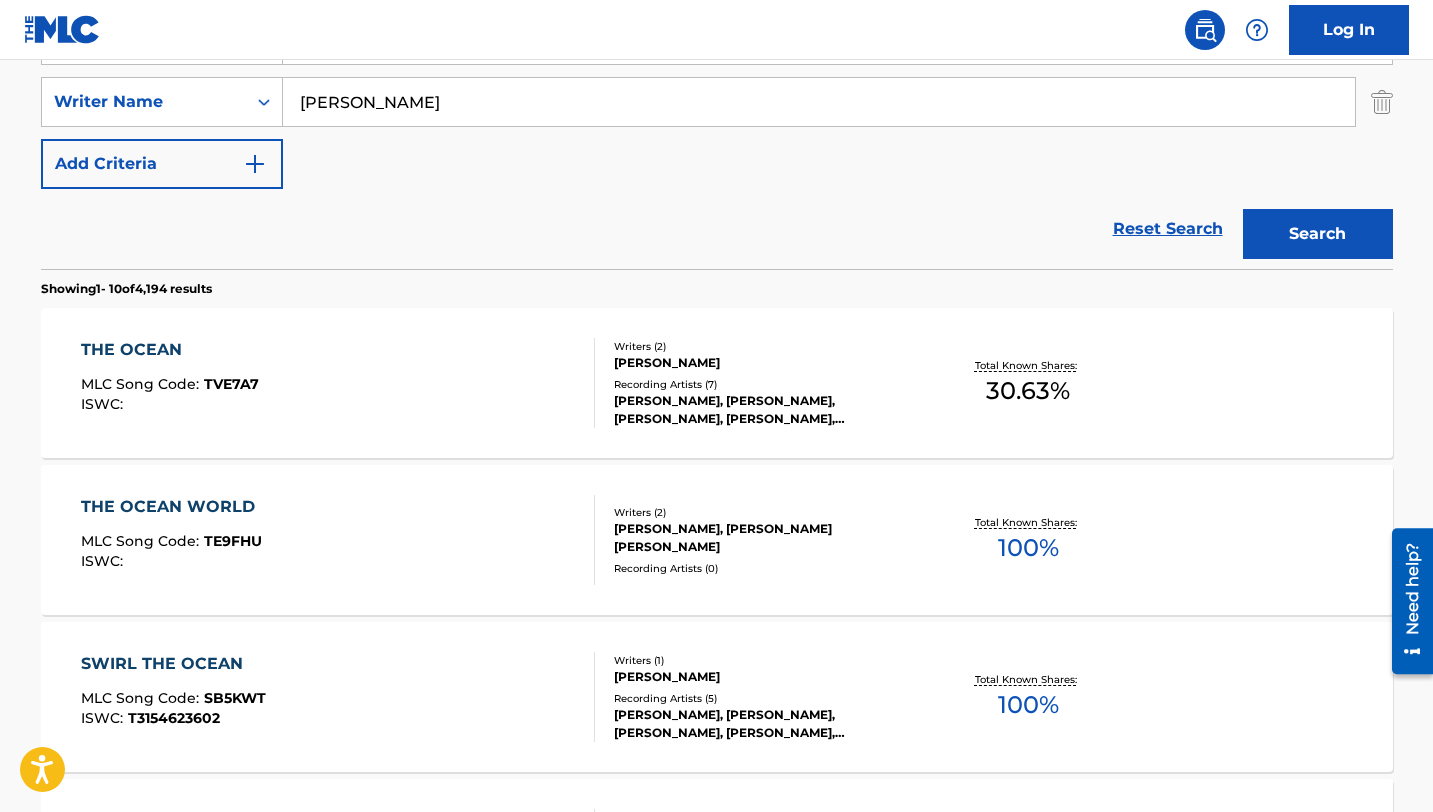 scroll, scrollTop: 425, scrollLeft: 0, axis: vertical 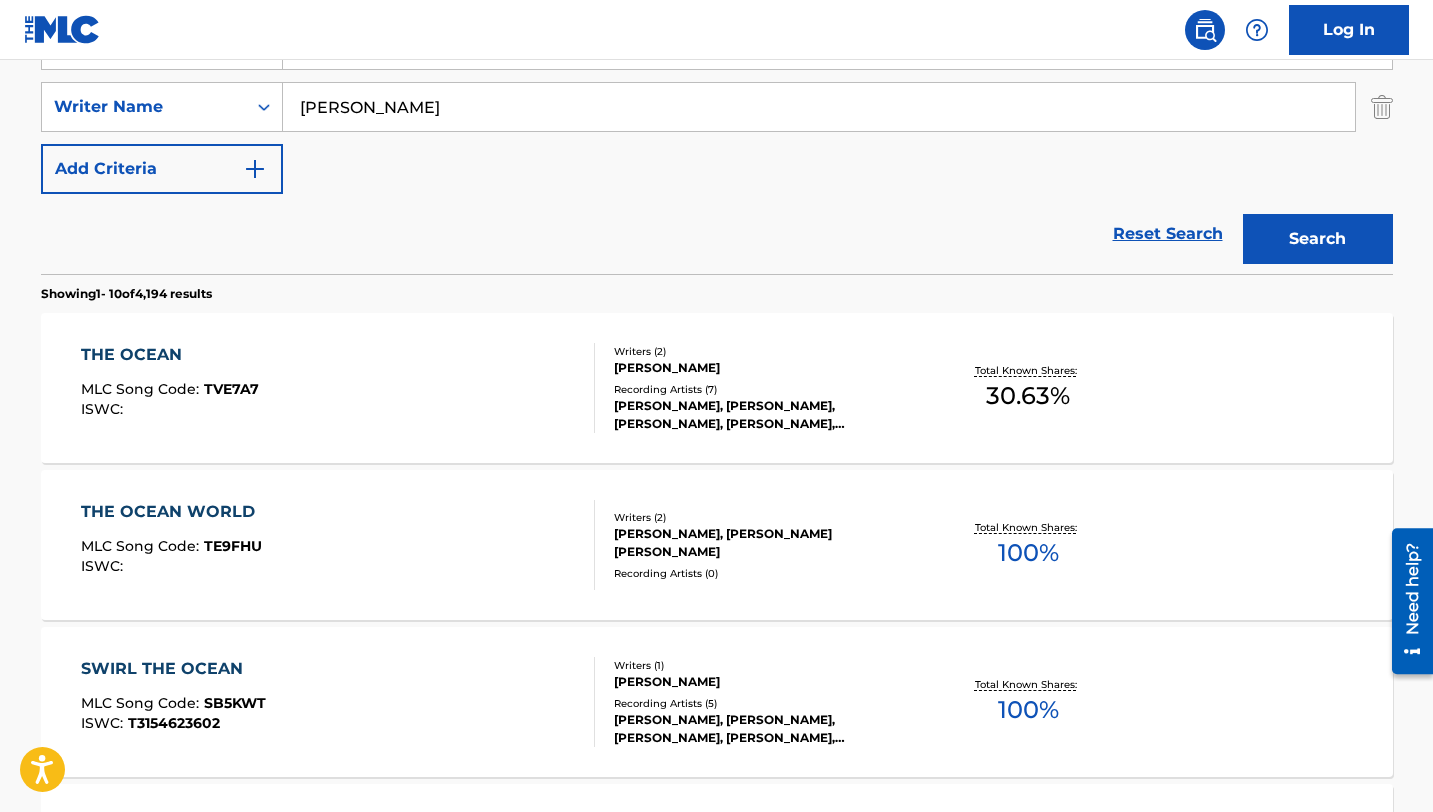 click on "Search" at bounding box center [1318, 239] 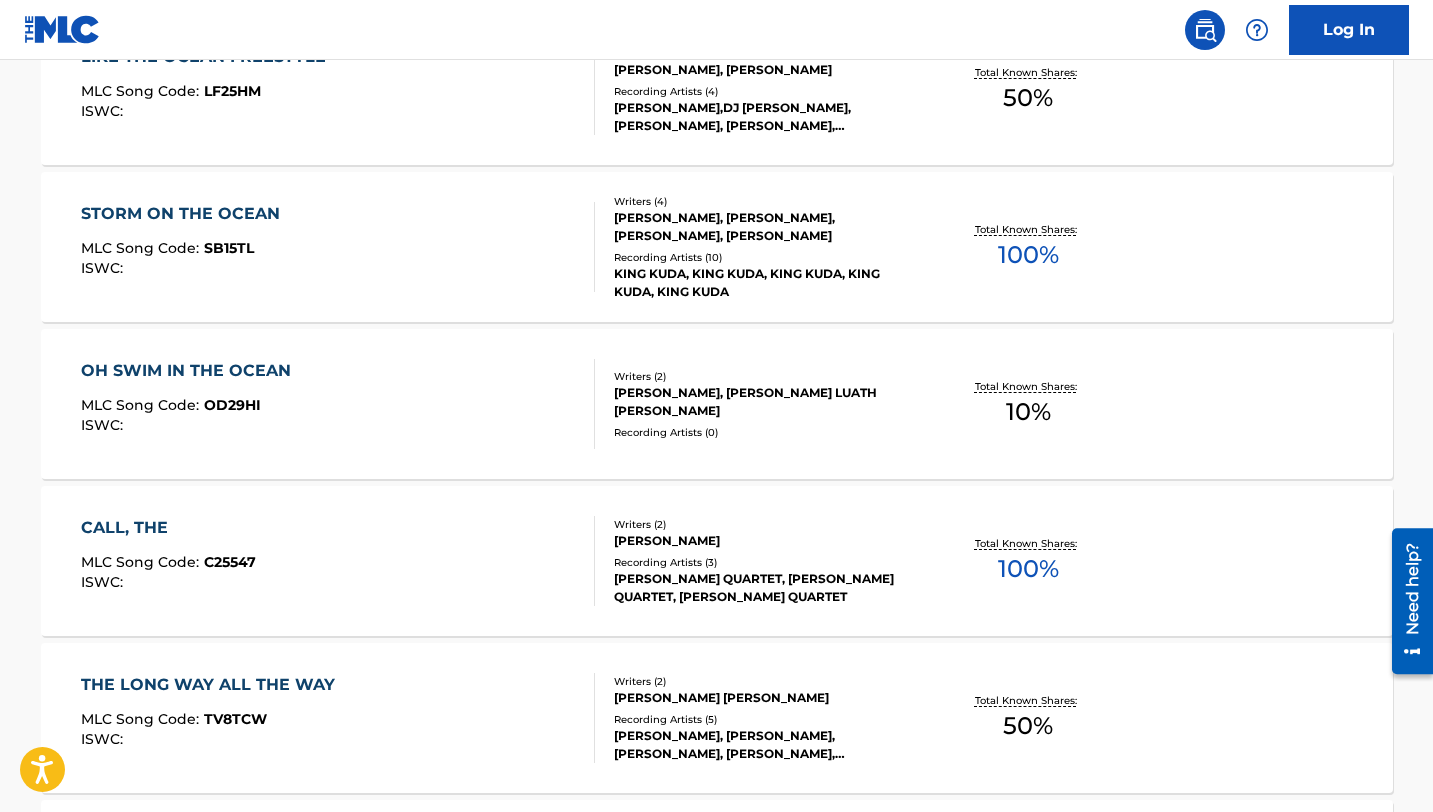 scroll, scrollTop: 1363, scrollLeft: 0, axis: vertical 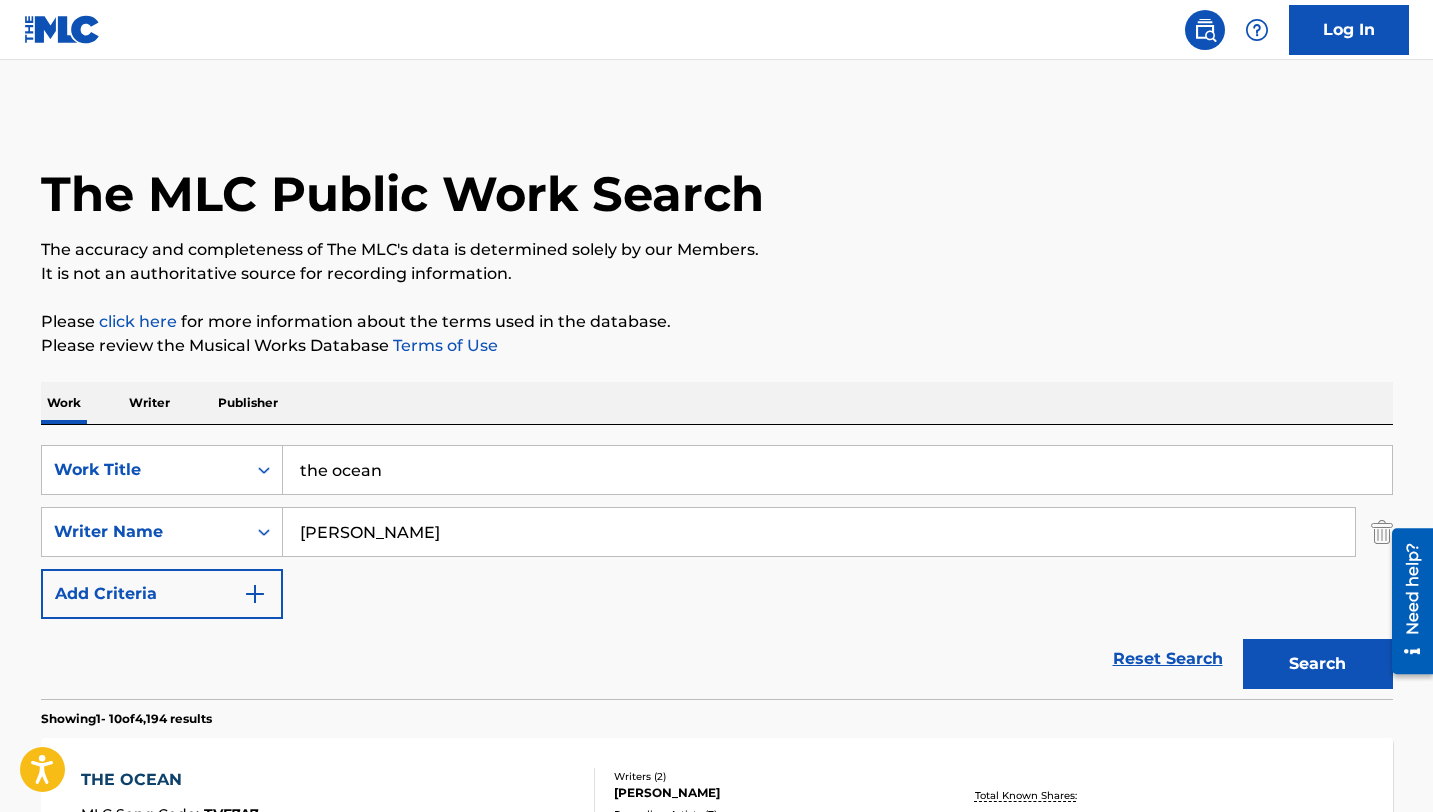 click on "[PERSON_NAME]" at bounding box center [819, 532] 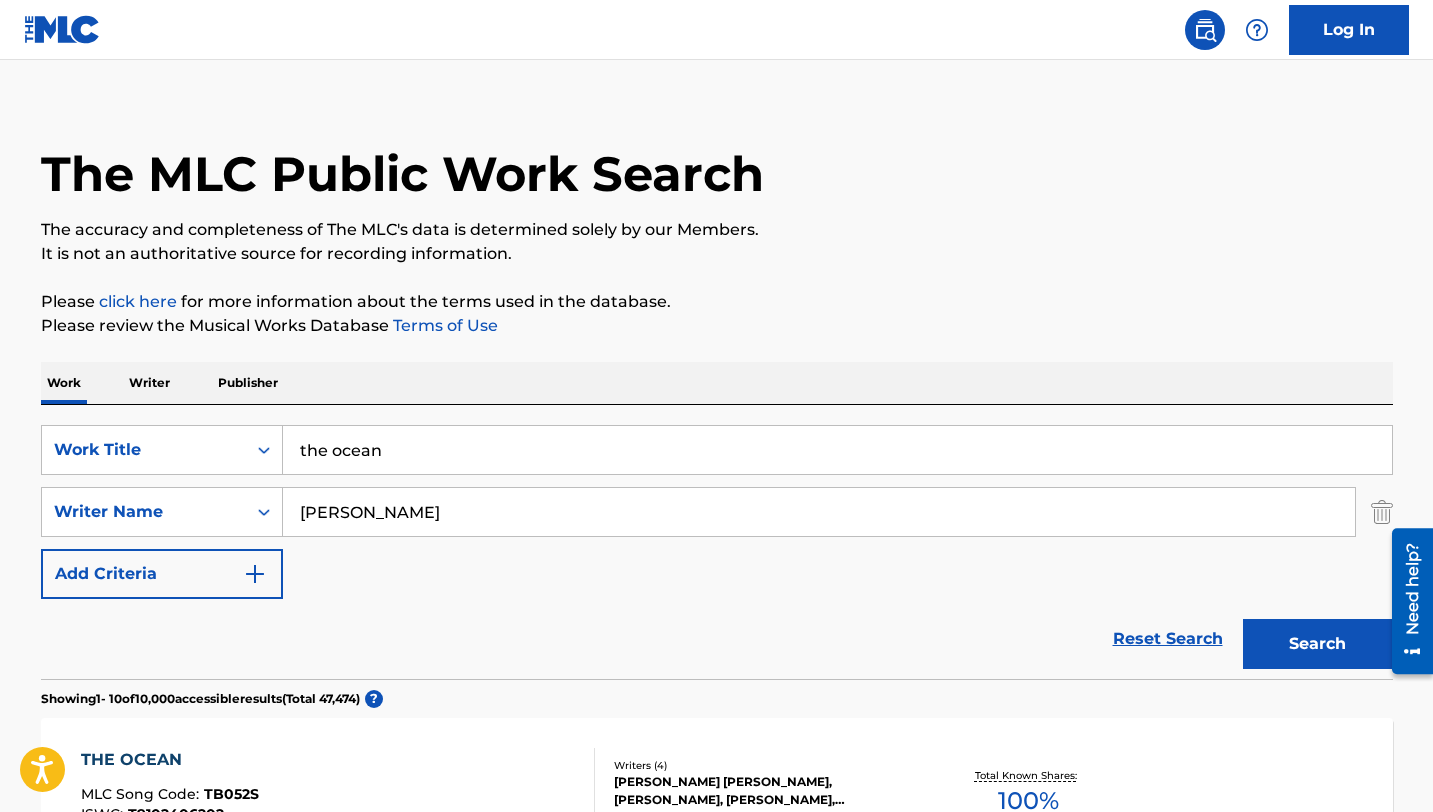 scroll, scrollTop: 0, scrollLeft: 0, axis: both 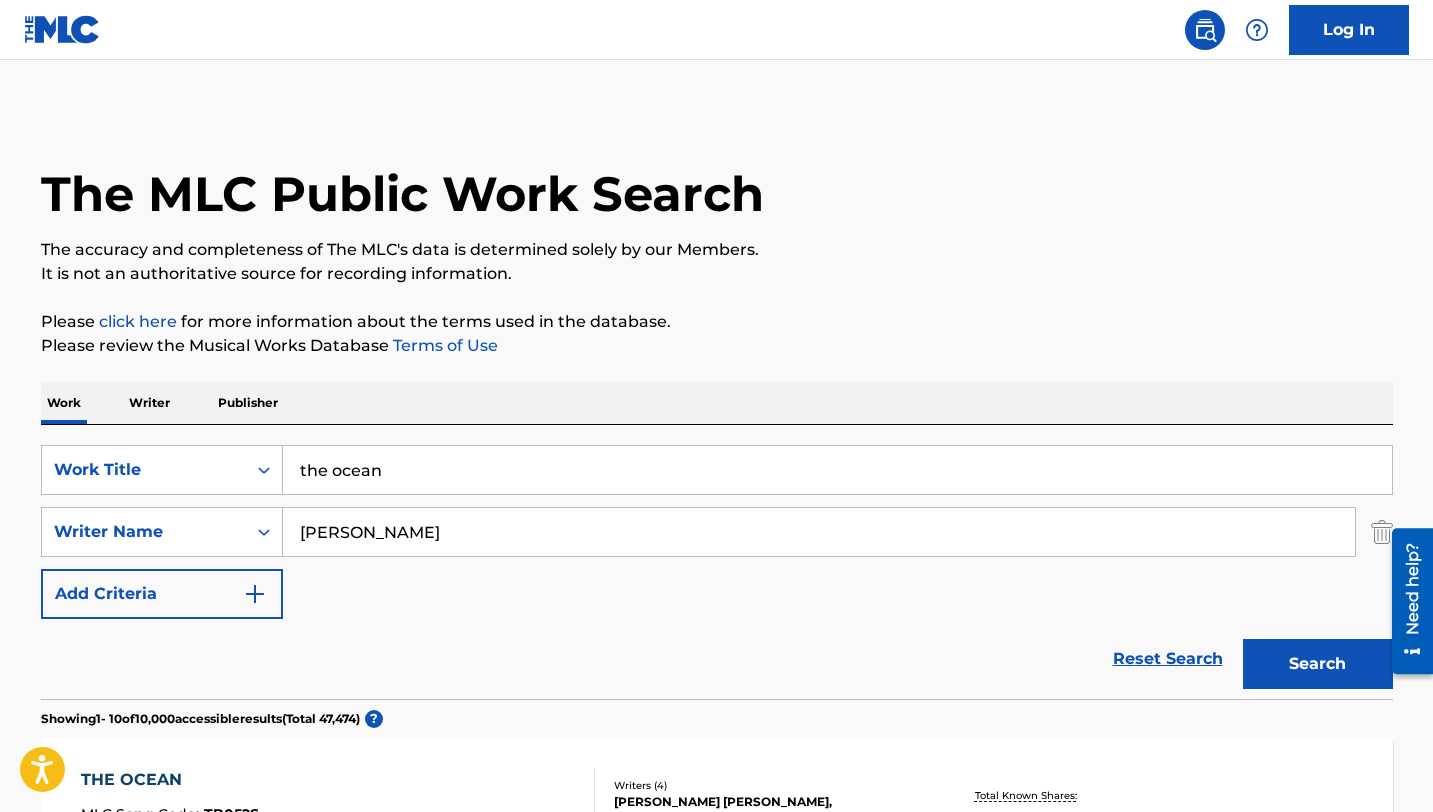 click on "[PERSON_NAME]" at bounding box center (819, 532) 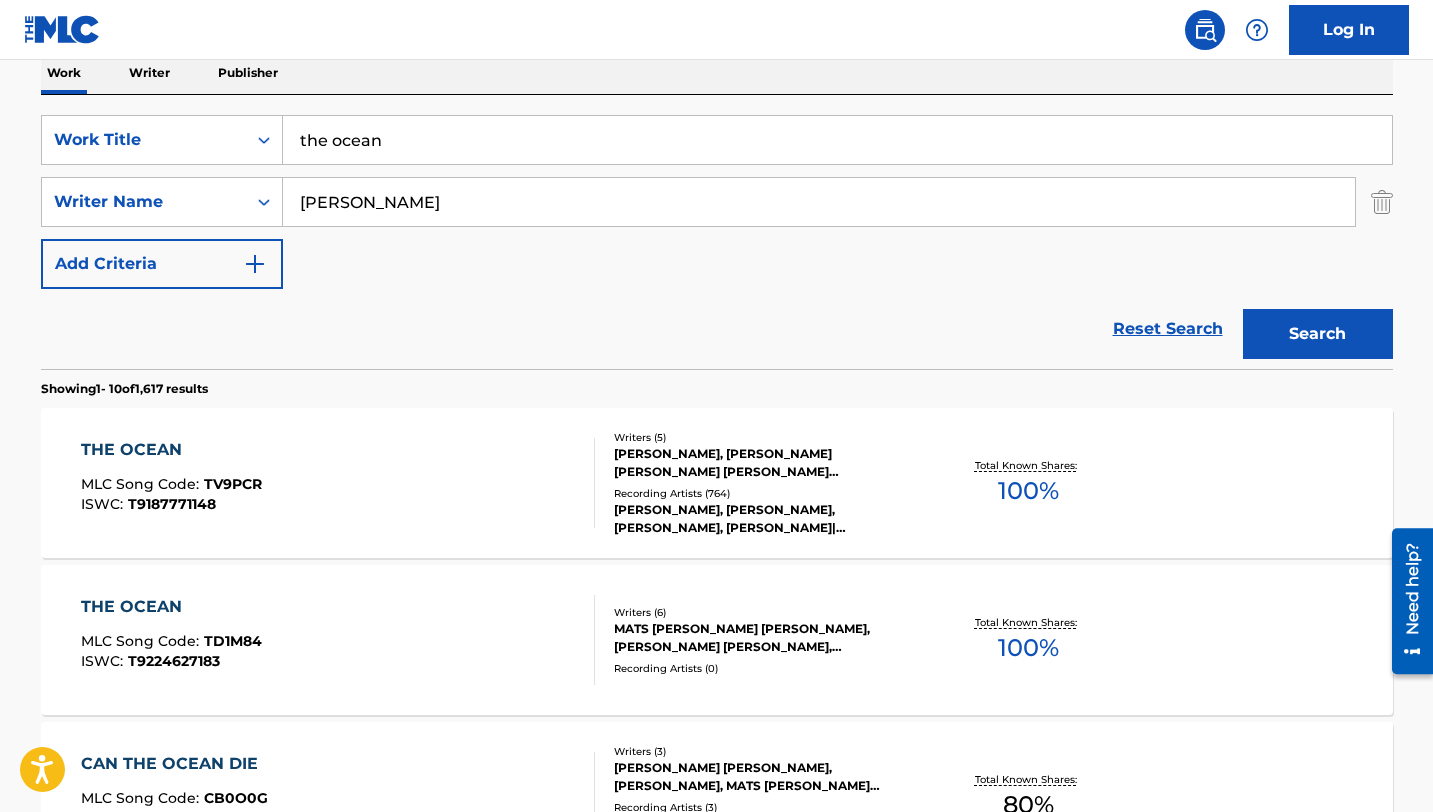 scroll, scrollTop: 353, scrollLeft: 0, axis: vertical 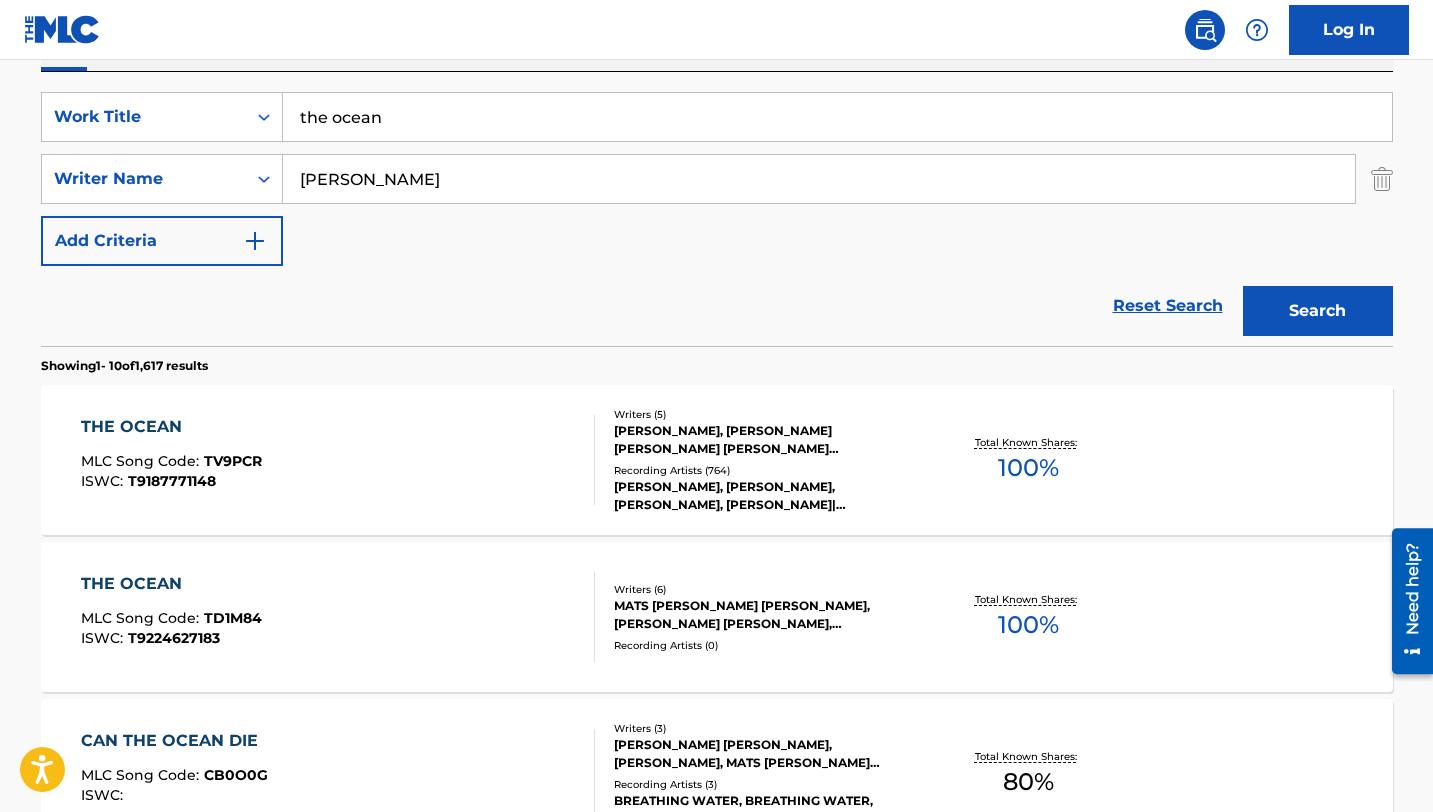 click on "THE OCEAN" at bounding box center [171, 427] 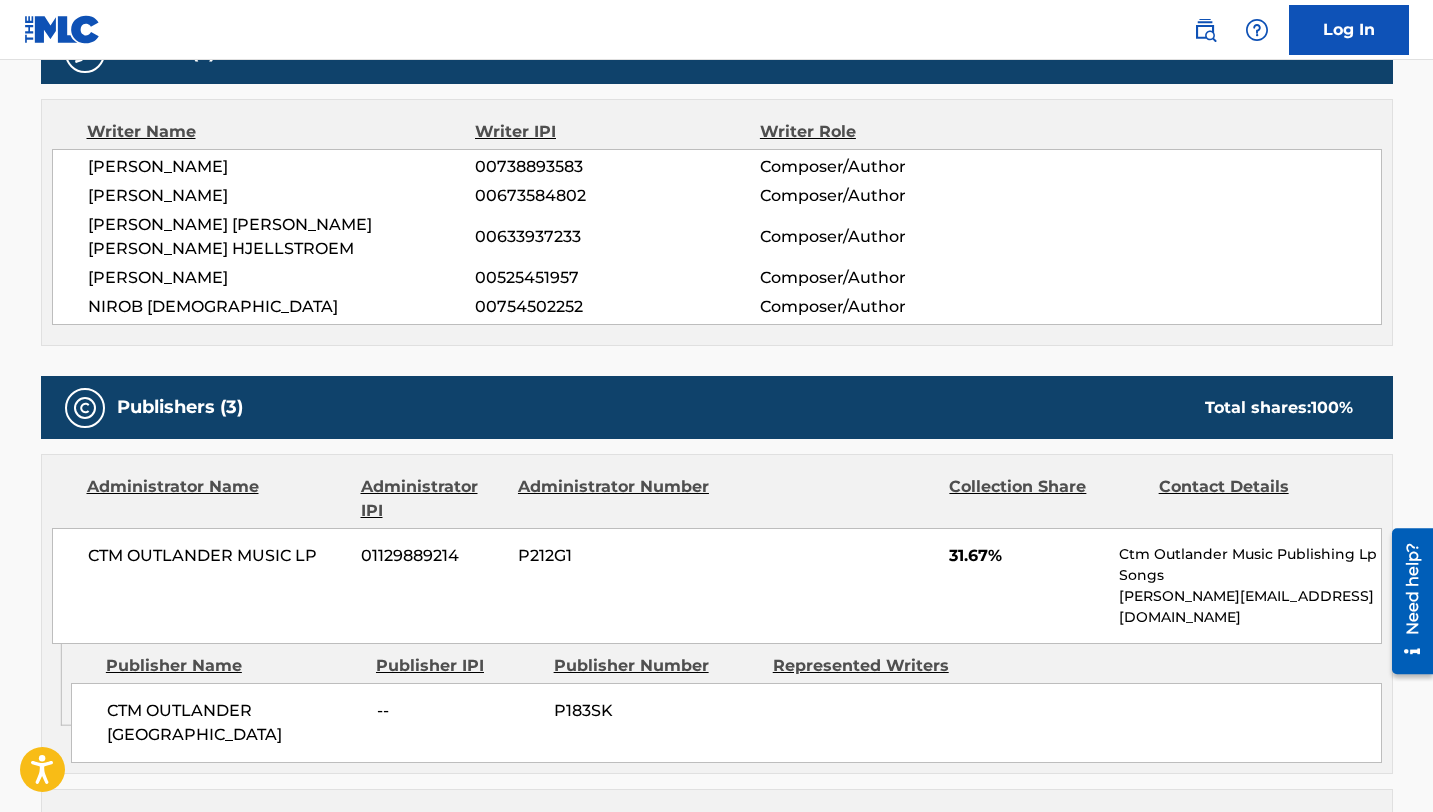 scroll, scrollTop: 679, scrollLeft: 0, axis: vertical 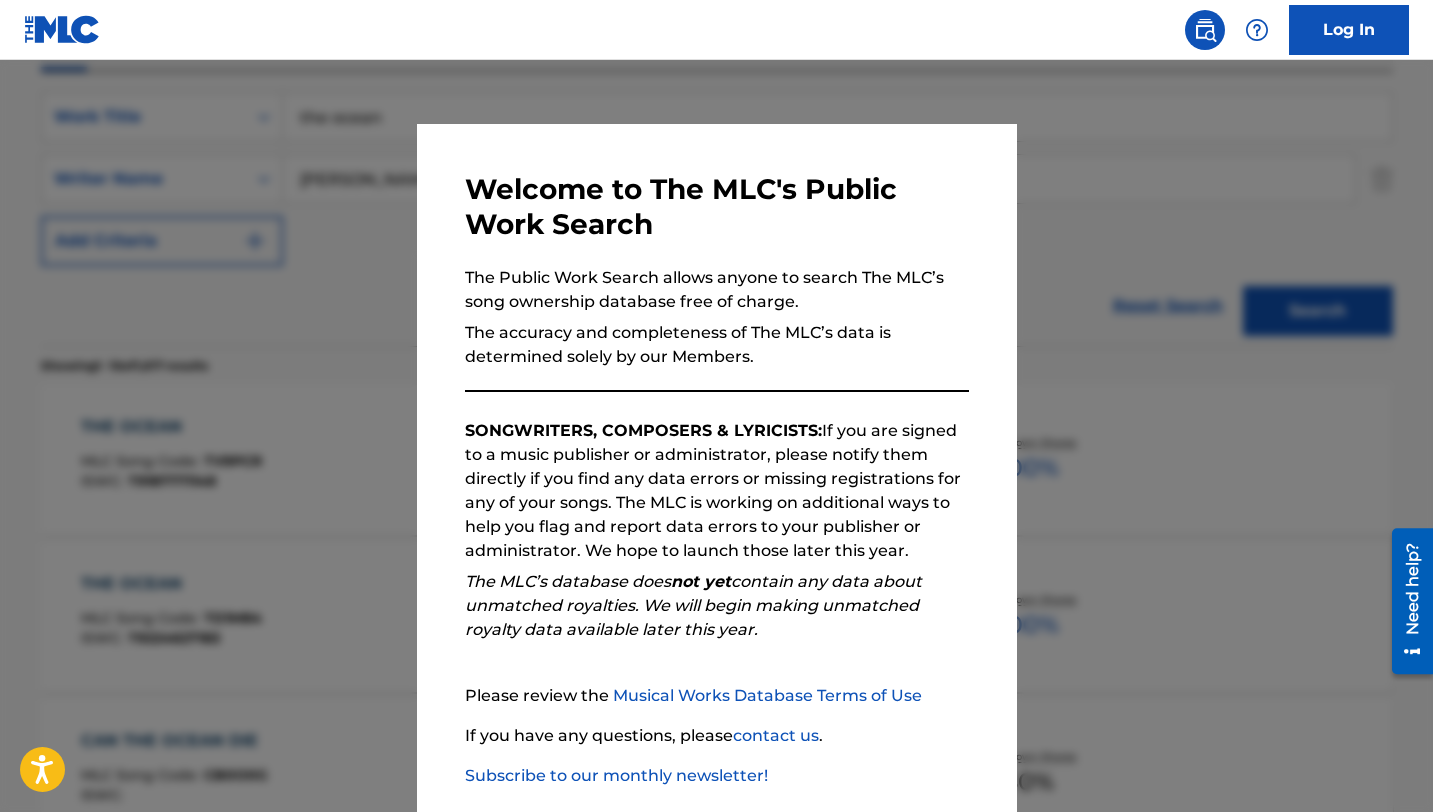click at bounding box center (716, 466) 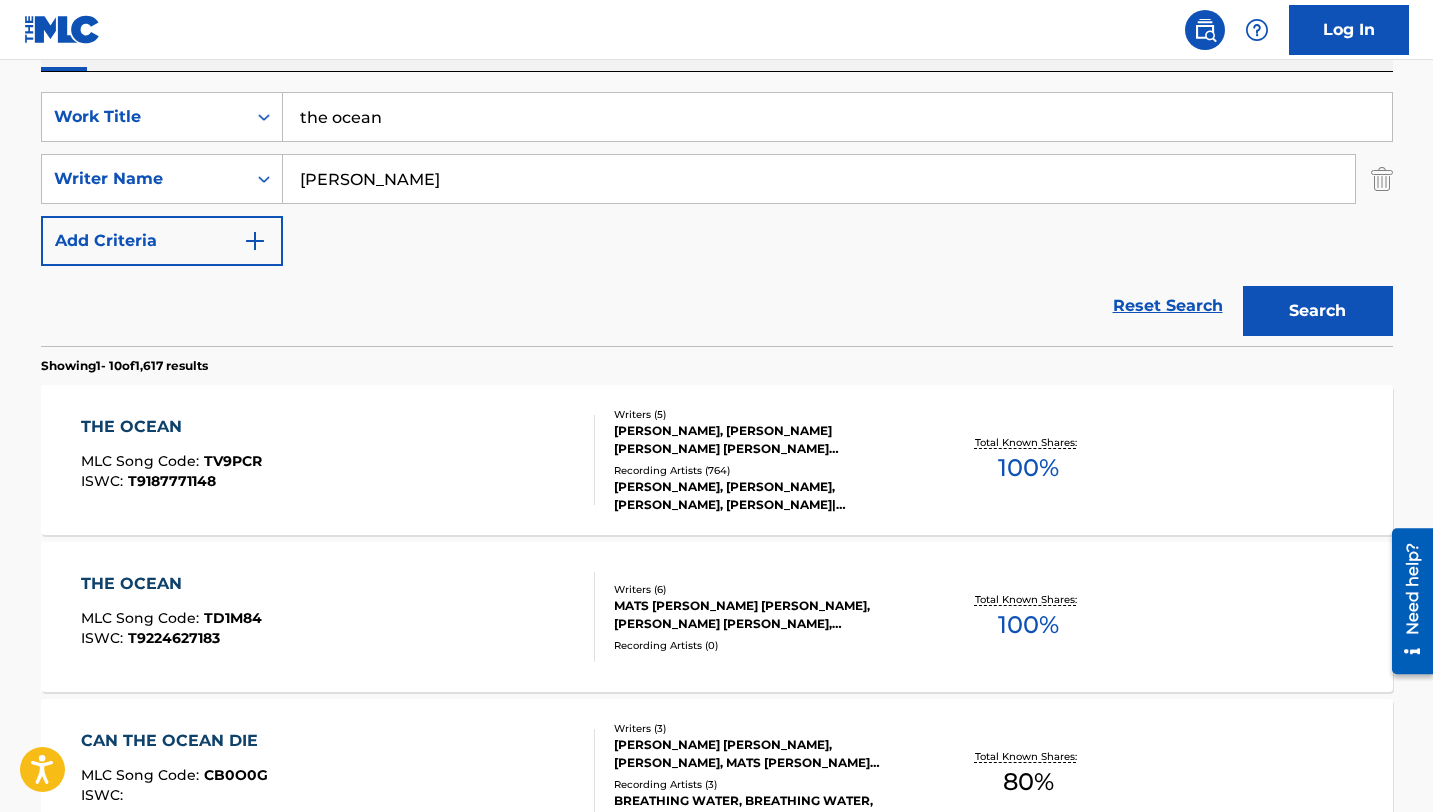 click on "the ocean" at bounding box center (837, 117) 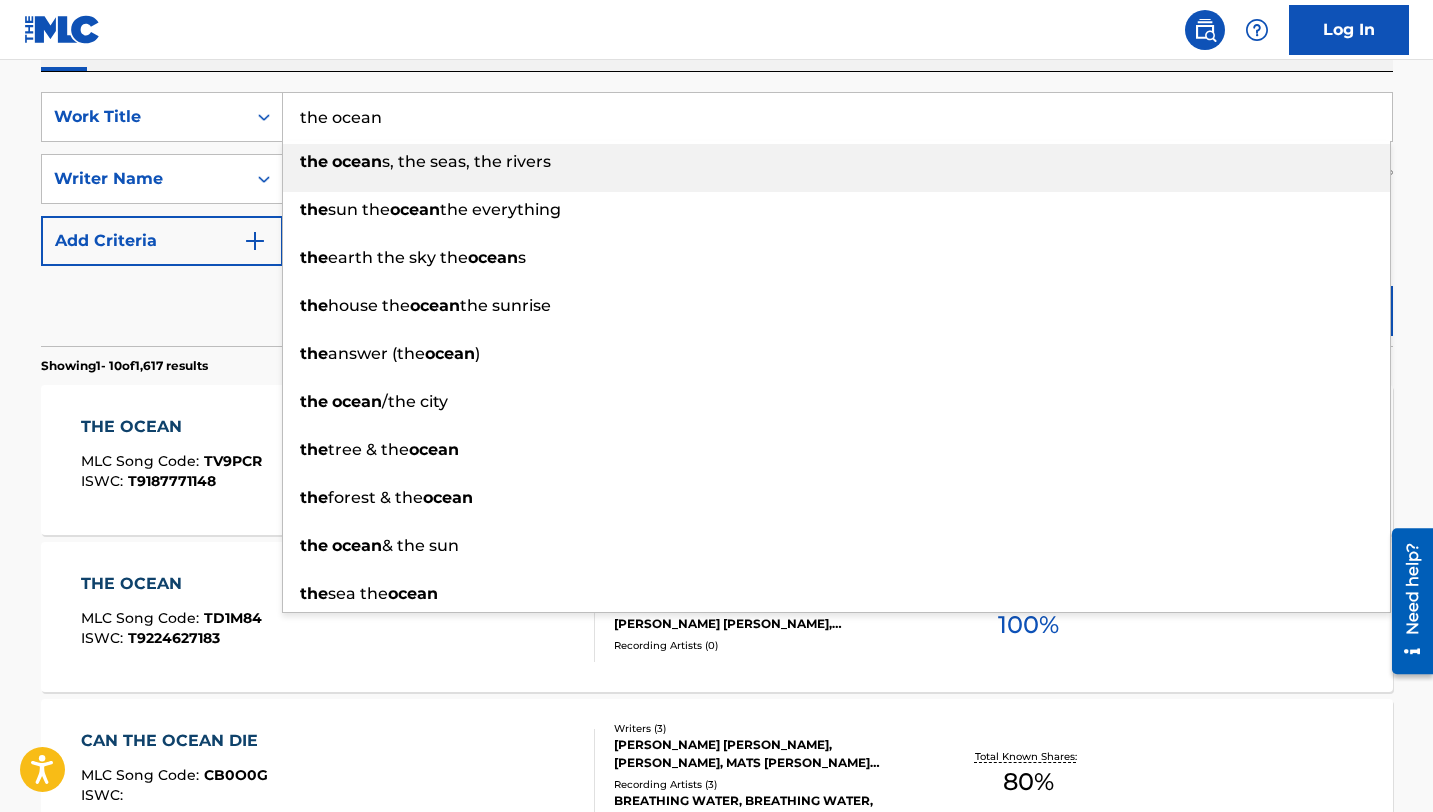 click on "the ocean" at bounding box center [837, 117] 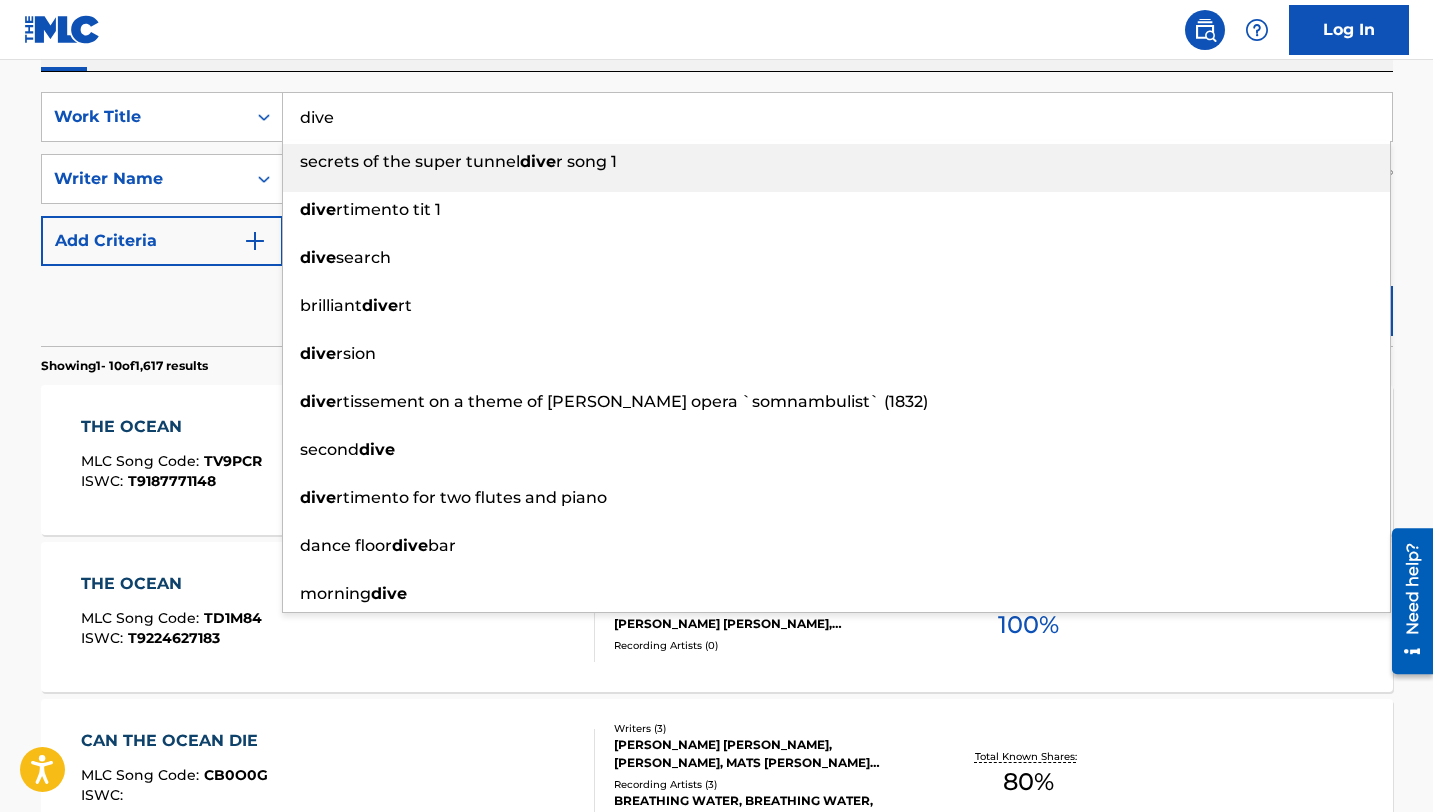 type on "dive" 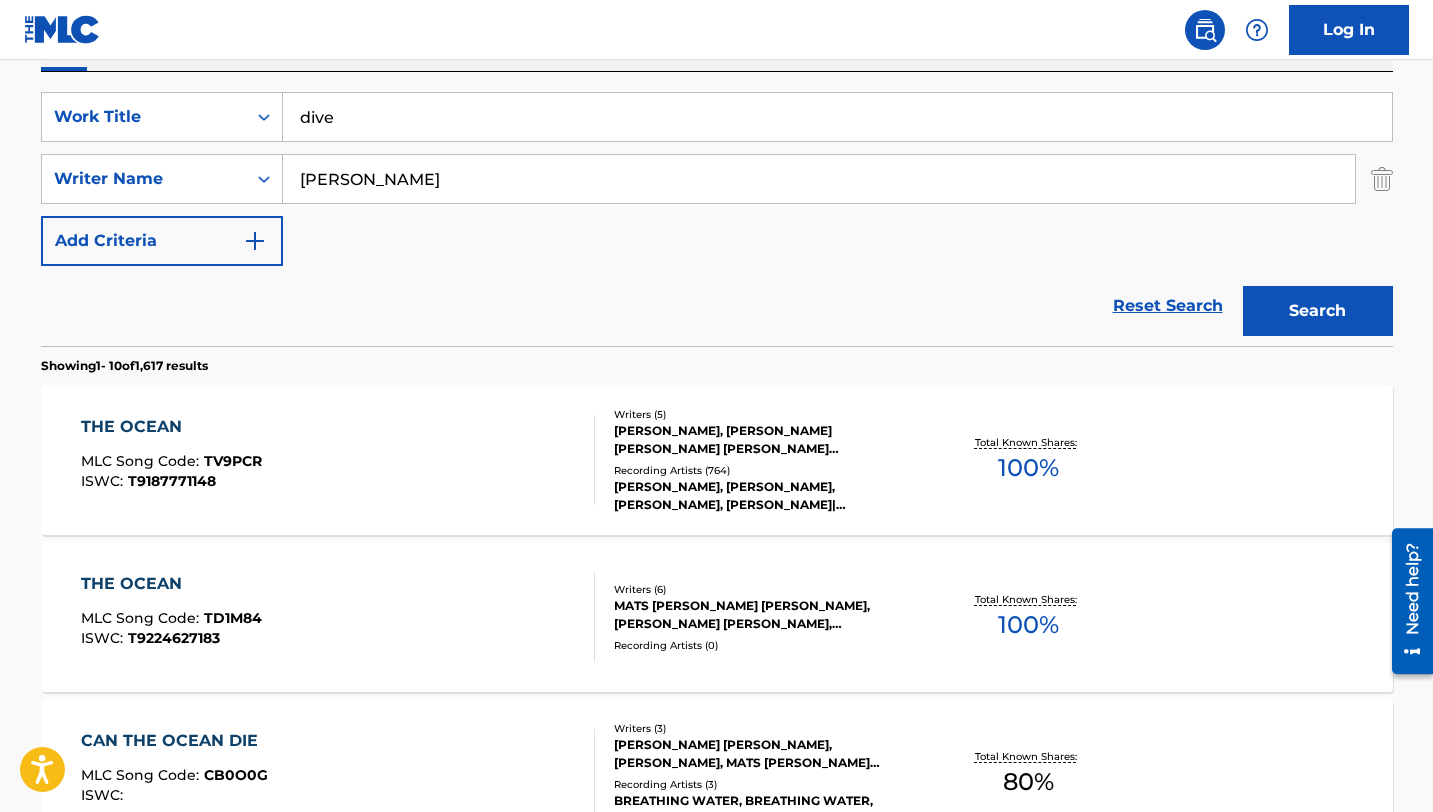 click on "Search" at bounding box center (1318, 311) 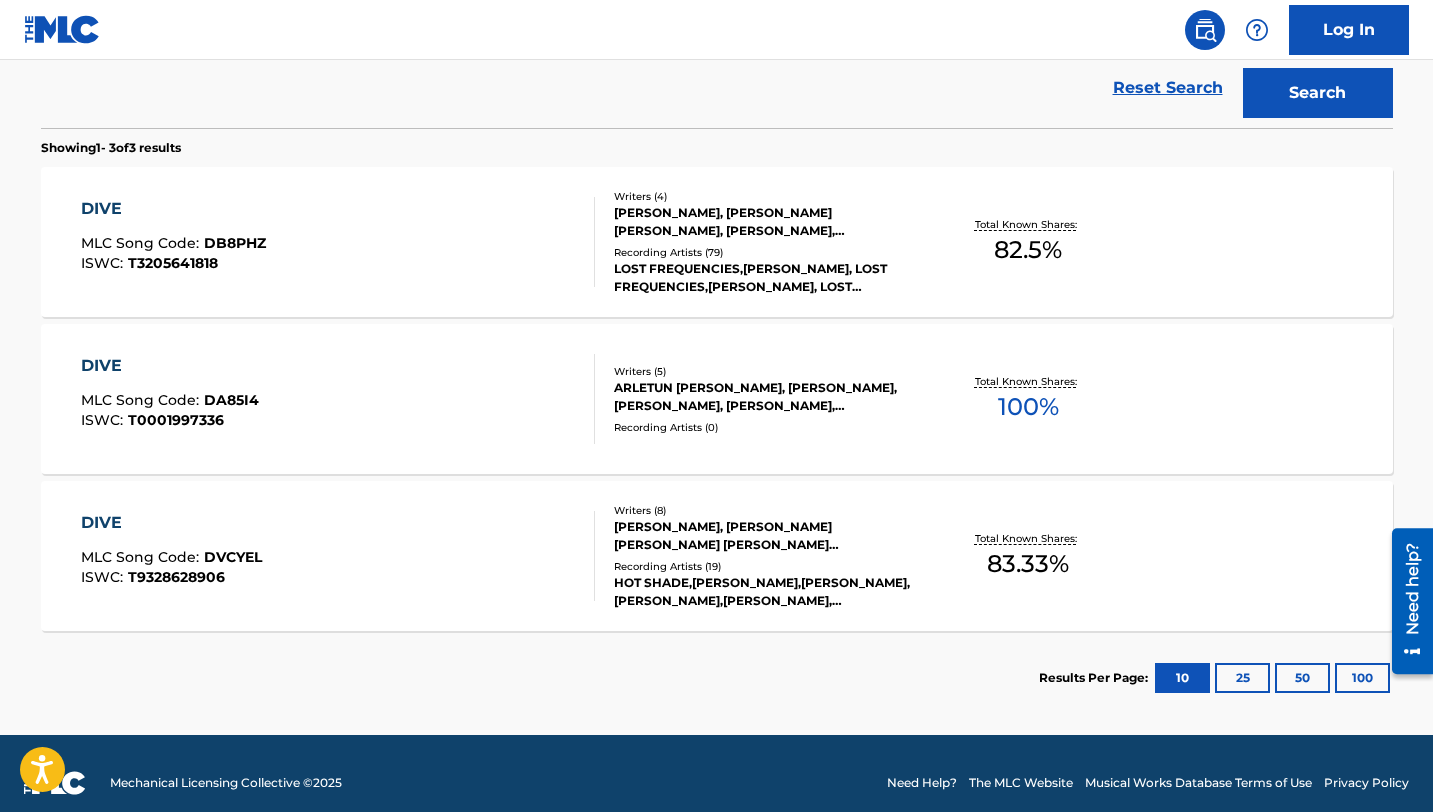 scroll, scrollTop: 572, scrollLeft: 0, axis: vertical 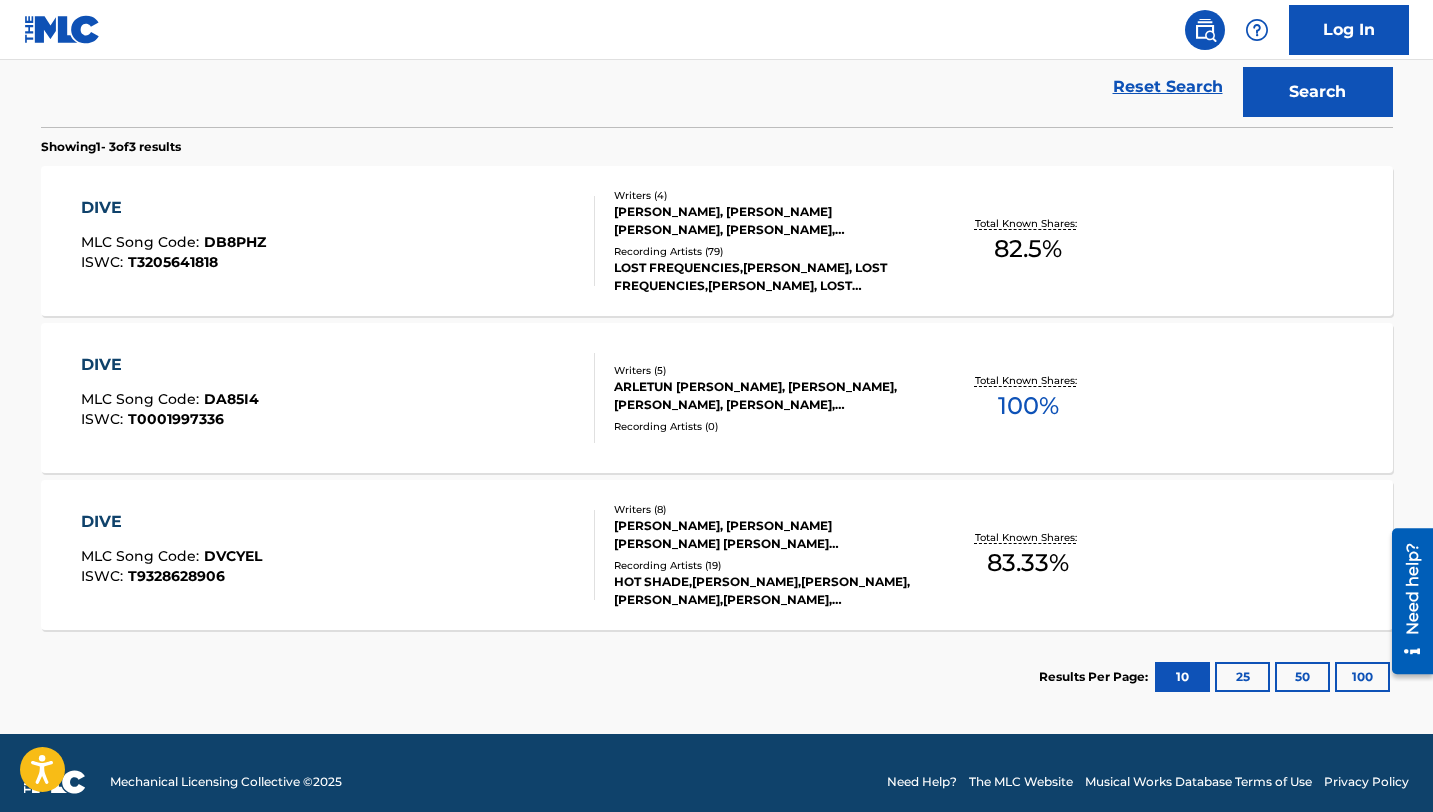 click on "DIVE" at bounding box center [171, 522] 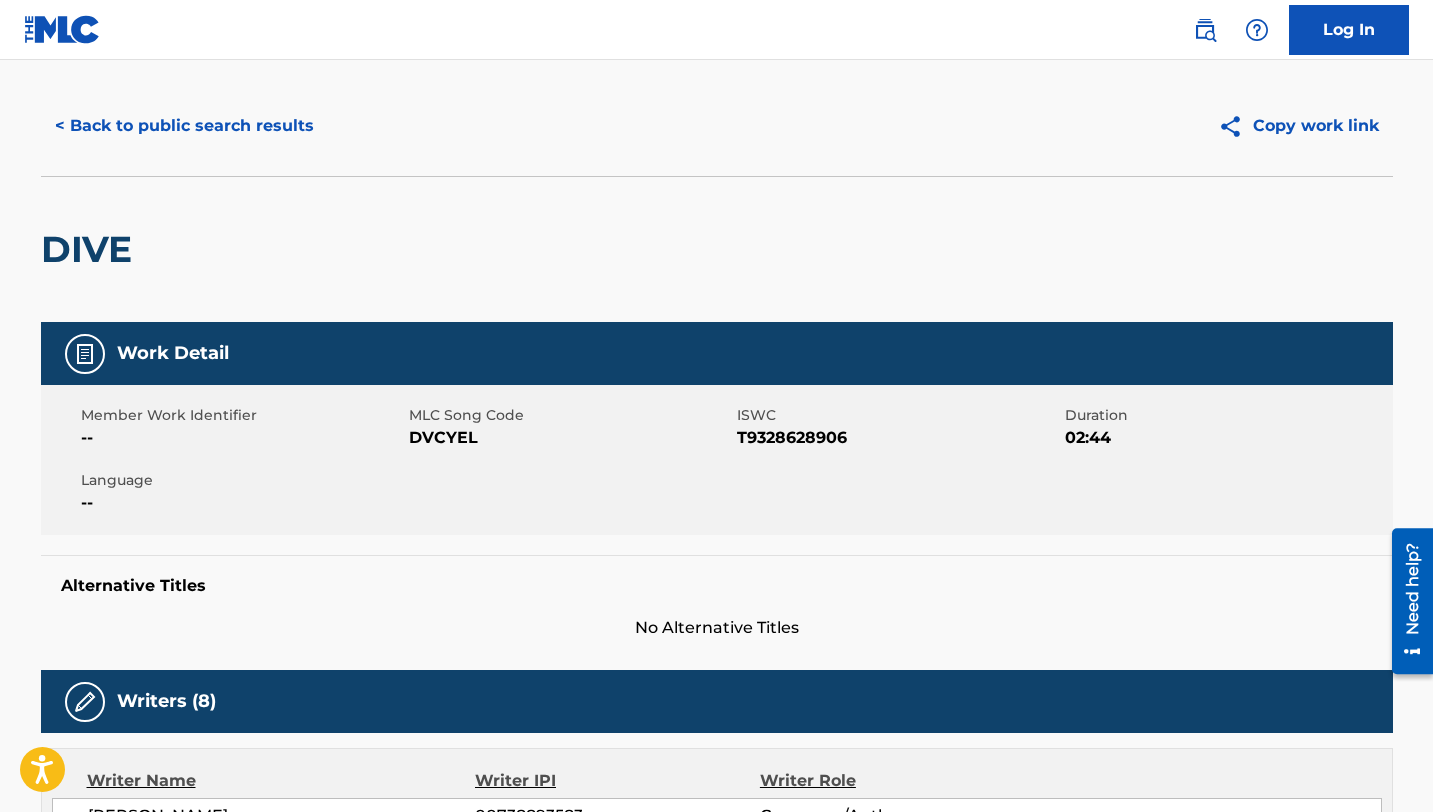scroll, scrollTop: 0, scrollLeft: 0, axis: both 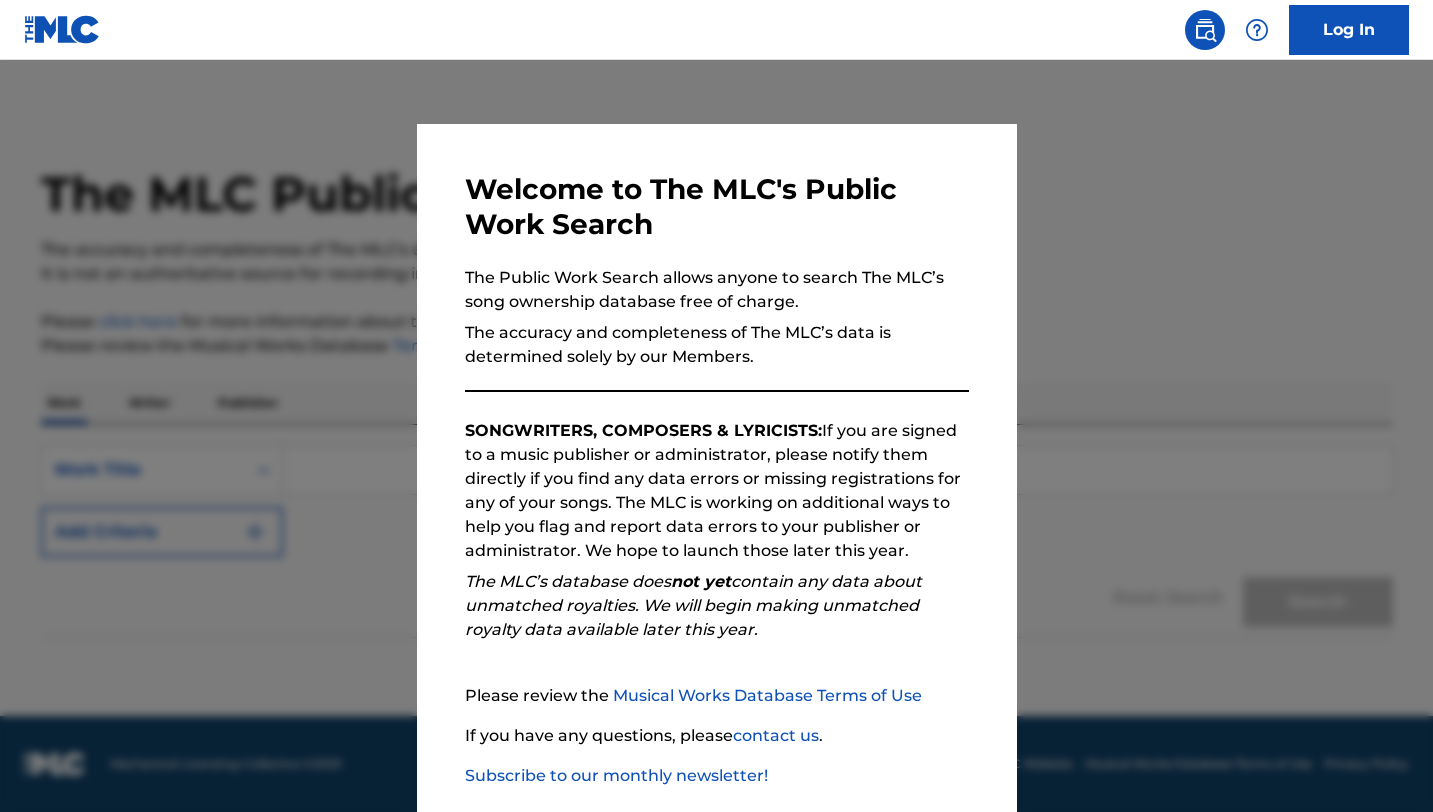click at bounding box center (716, 466) 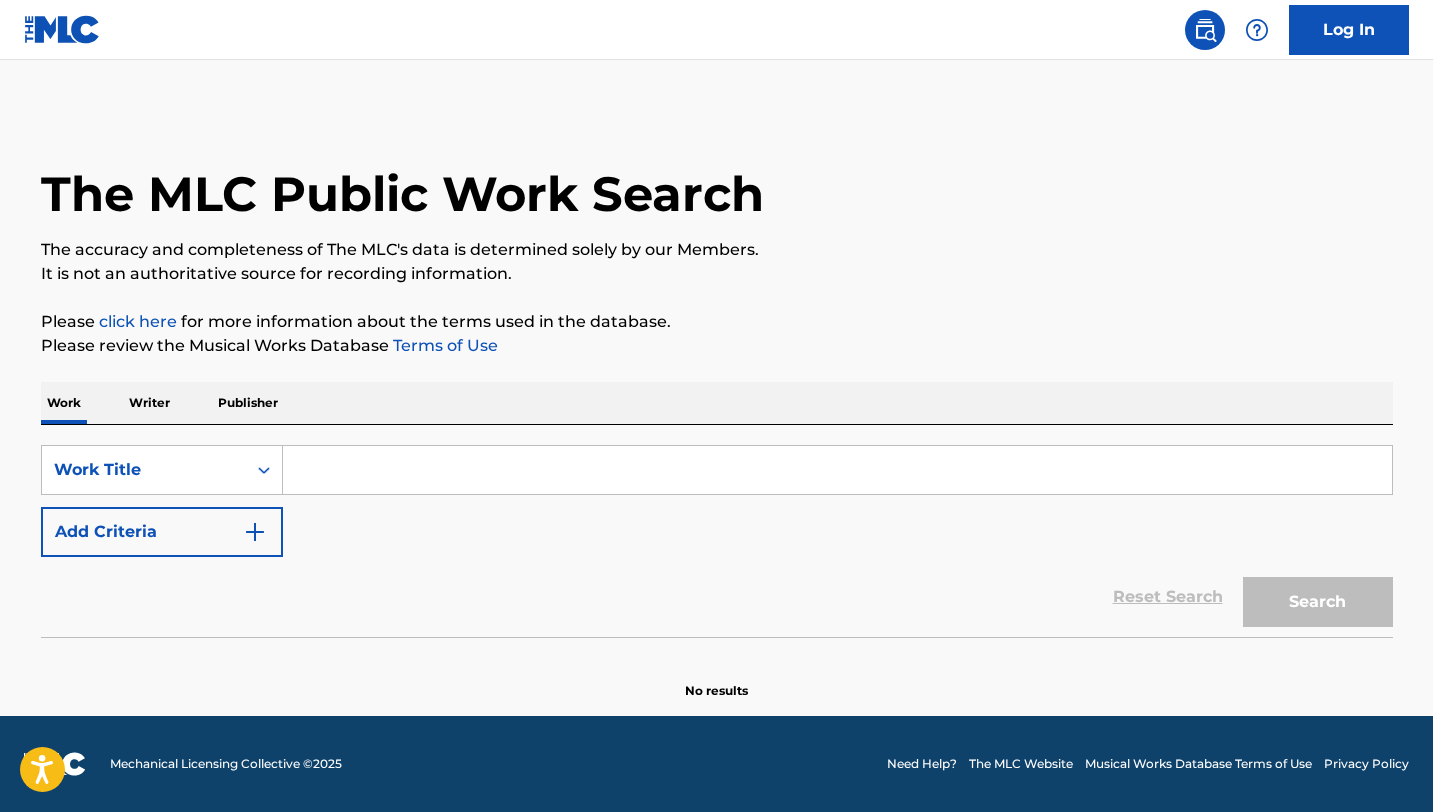 scroll, scrollTop: 0, scrollLeft: 0, axis: both 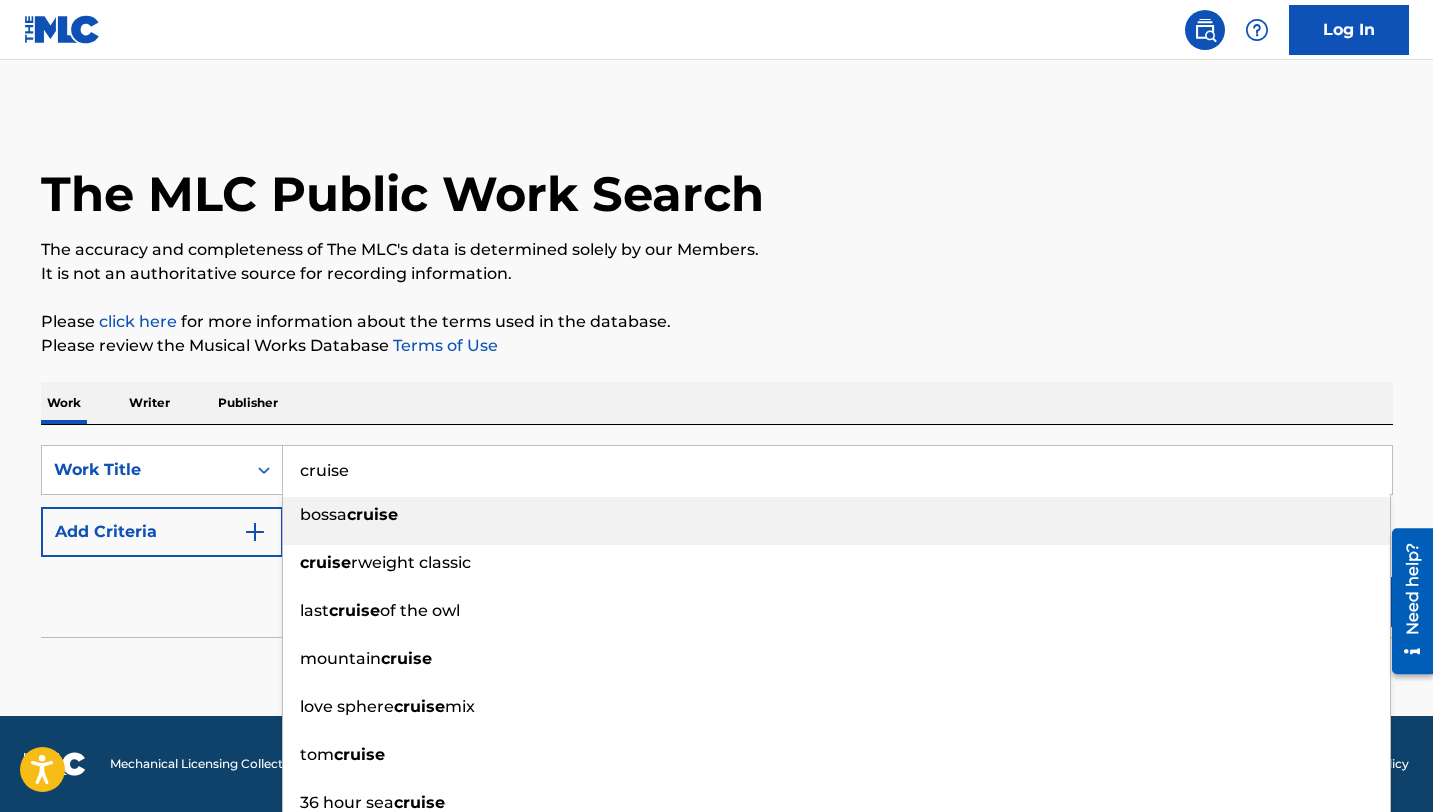 type on "cruise" 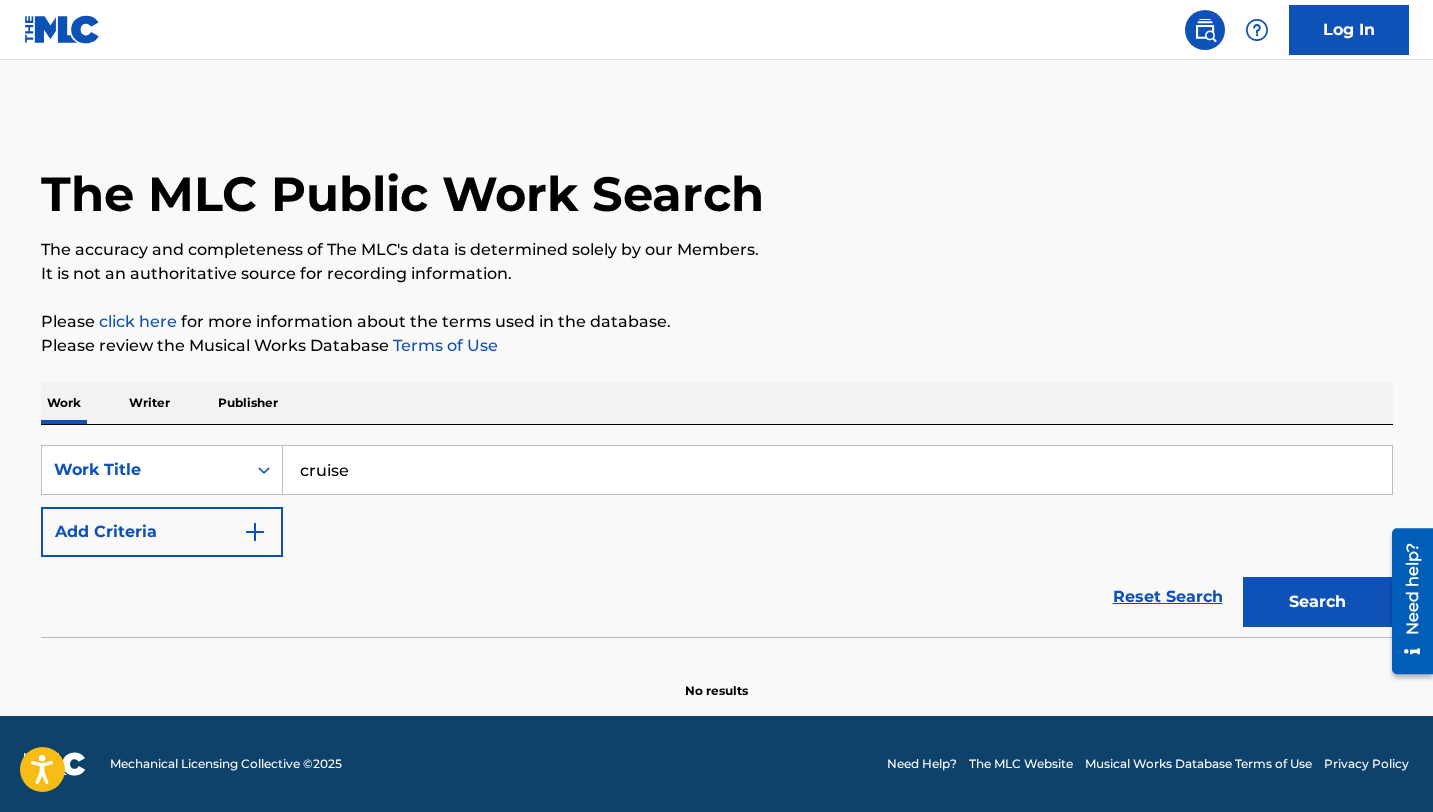 click on "Add Criteria" at bounding box center [162, 532] 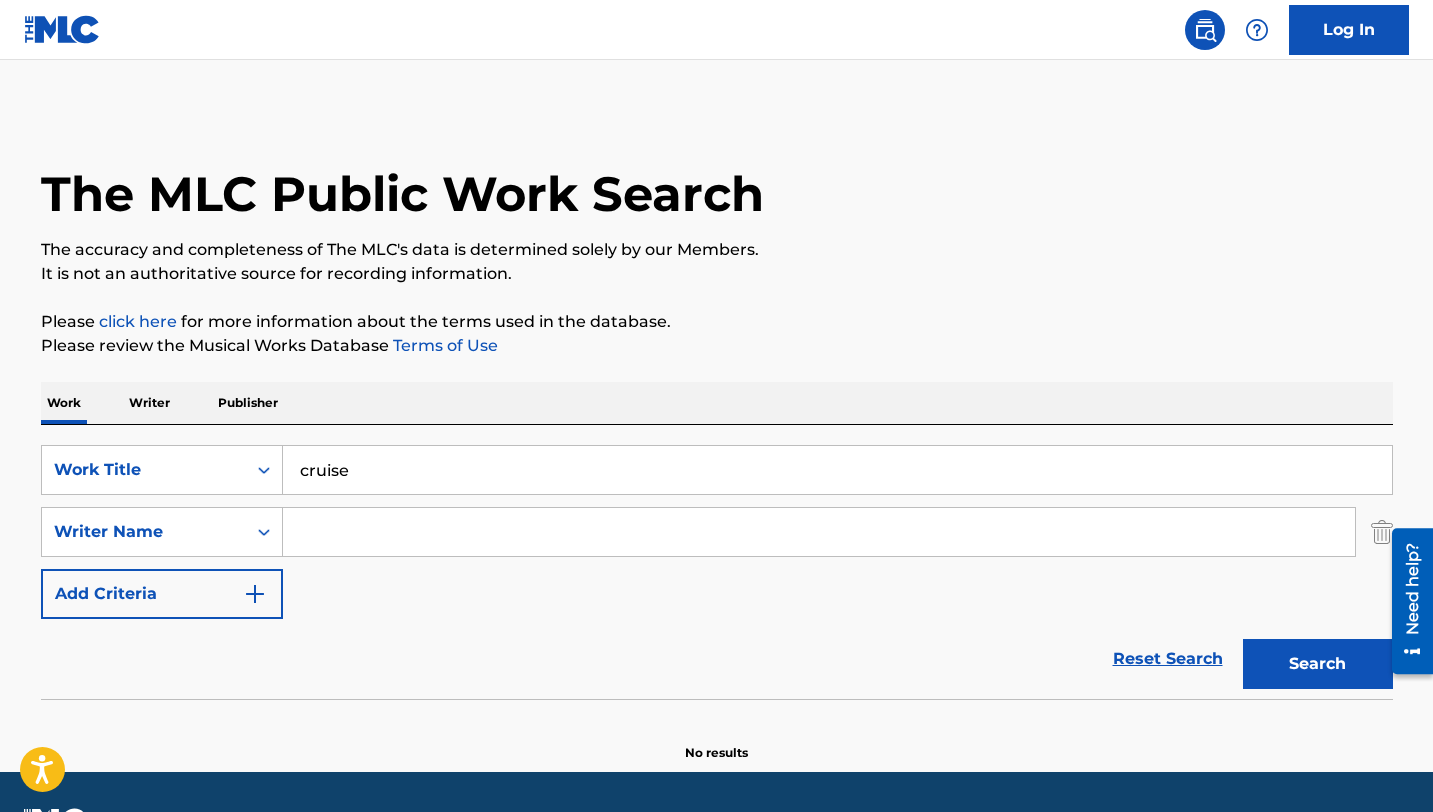 click at bounding box center (819, 532) 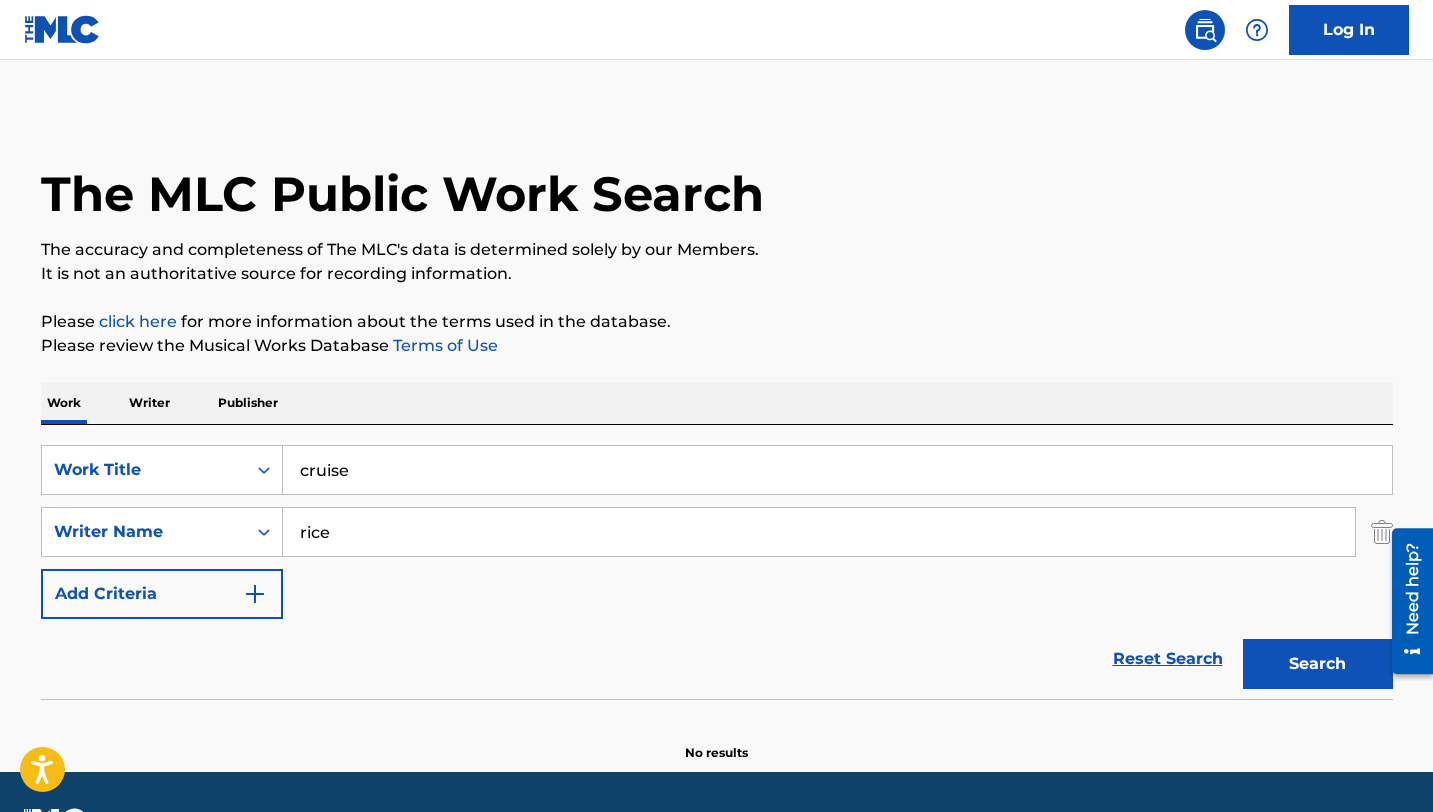 type on "rice" 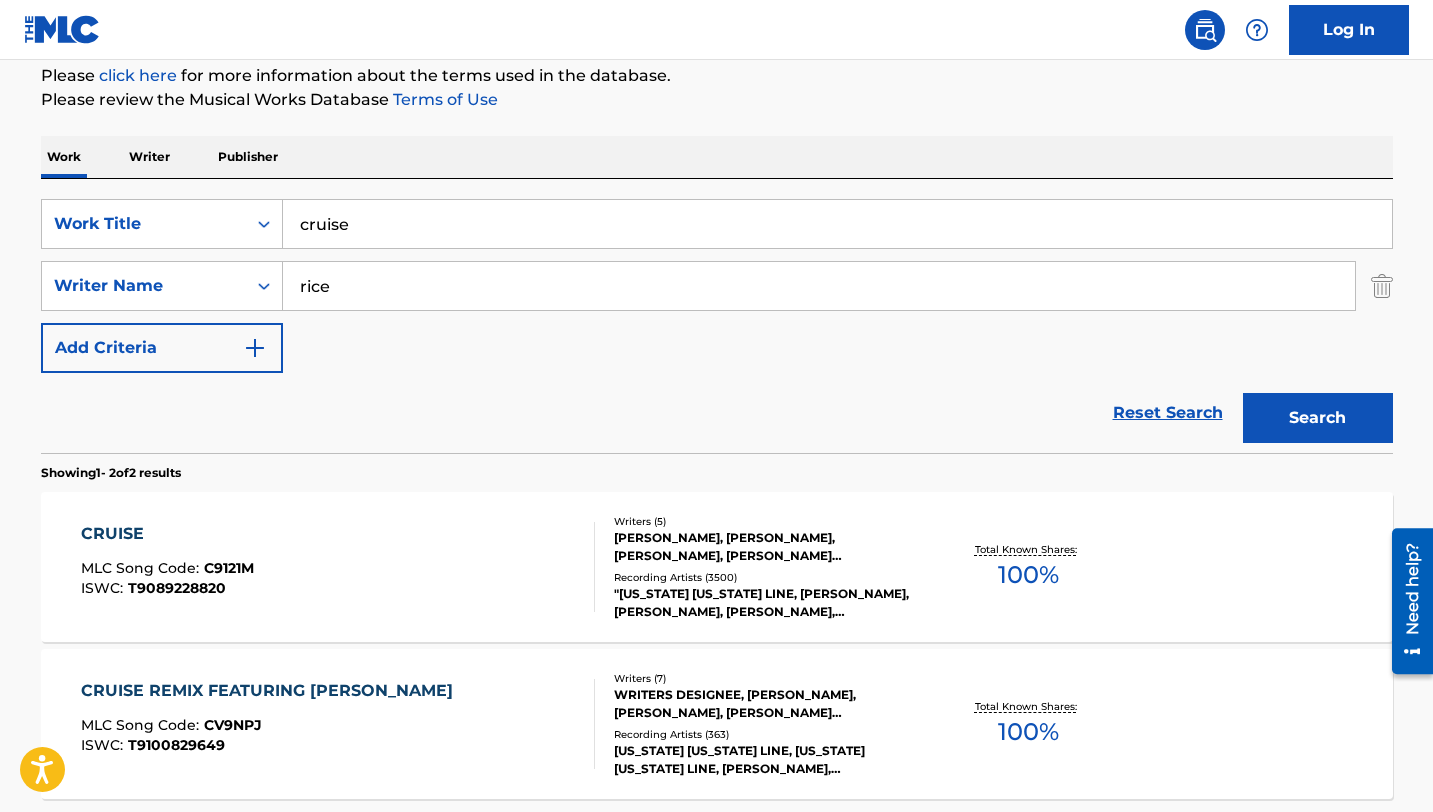 scroll, scrollTop: 273, scrollLeft: 0, axis: vertical 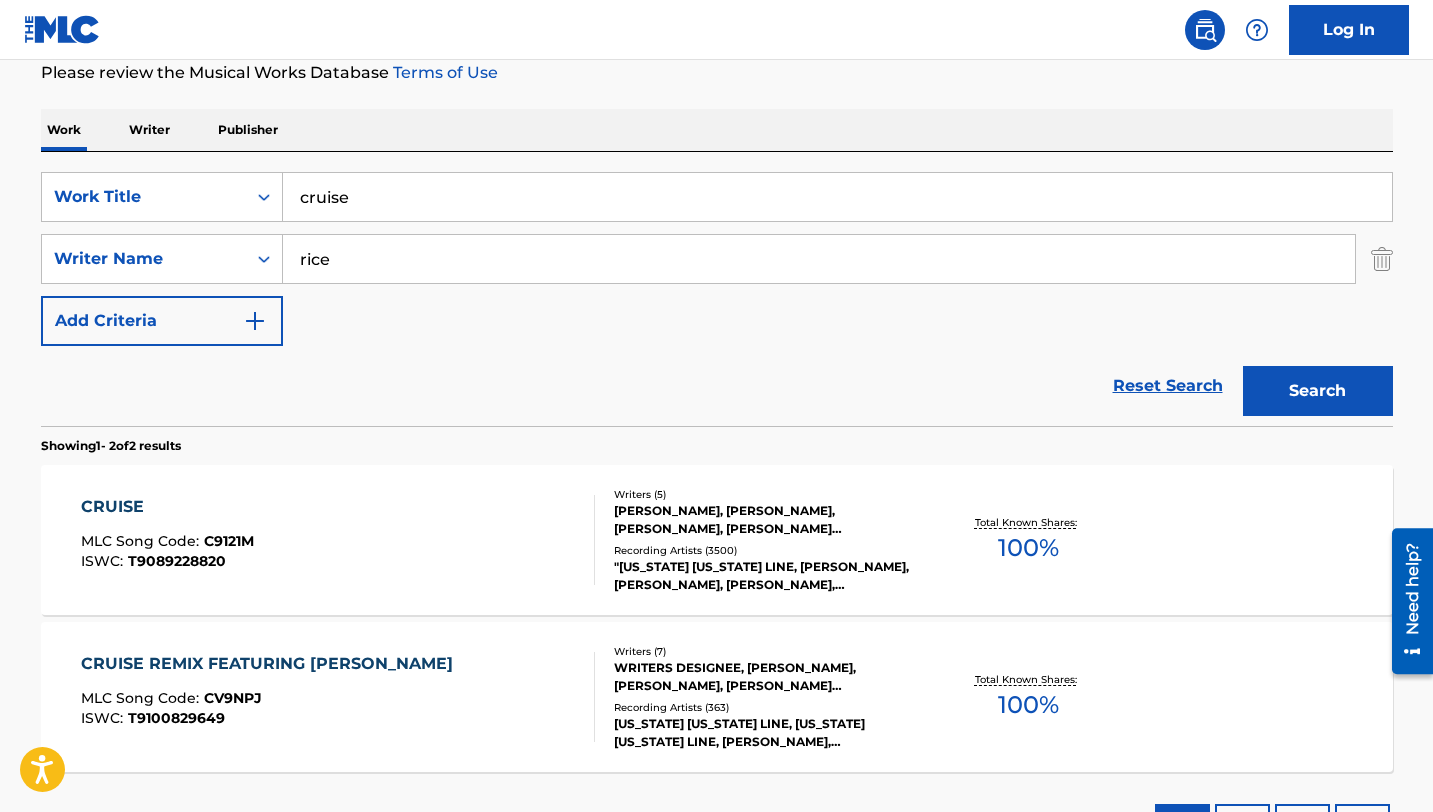click on "CRUISE" at bounding box center (167, 507) 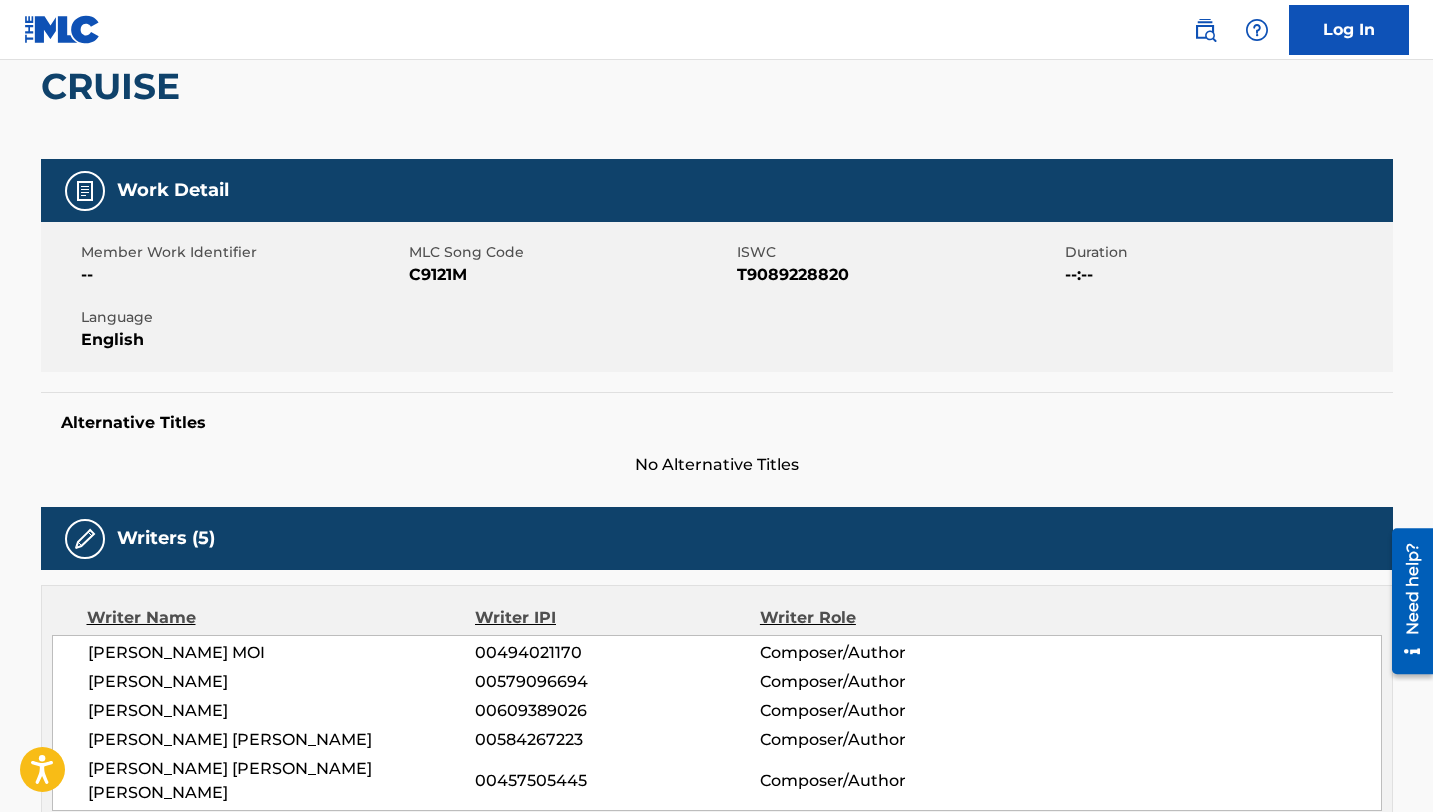 scroll, scrollTop: 0, scrollLeft: 0, axis: both 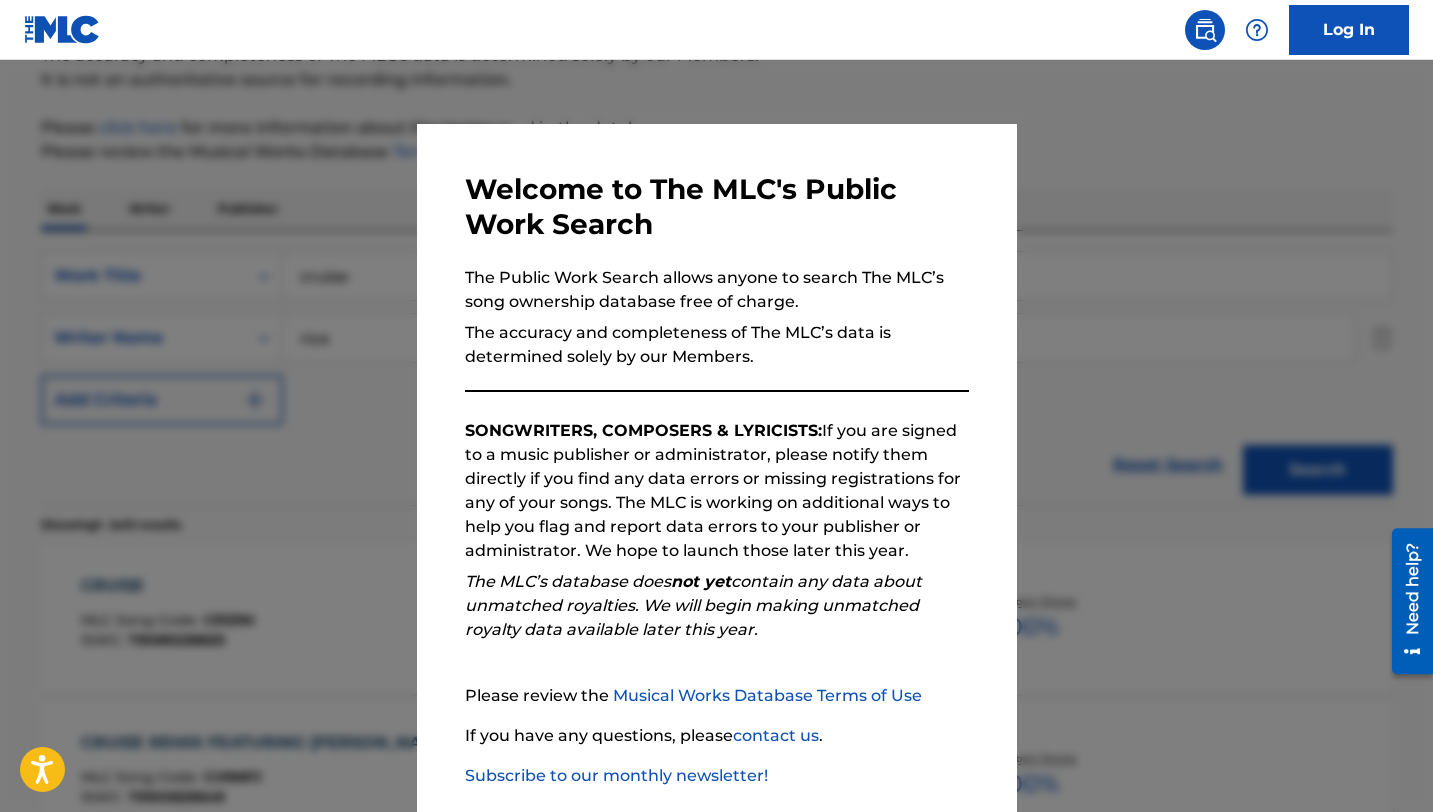 click at bounding box center [716, 466] 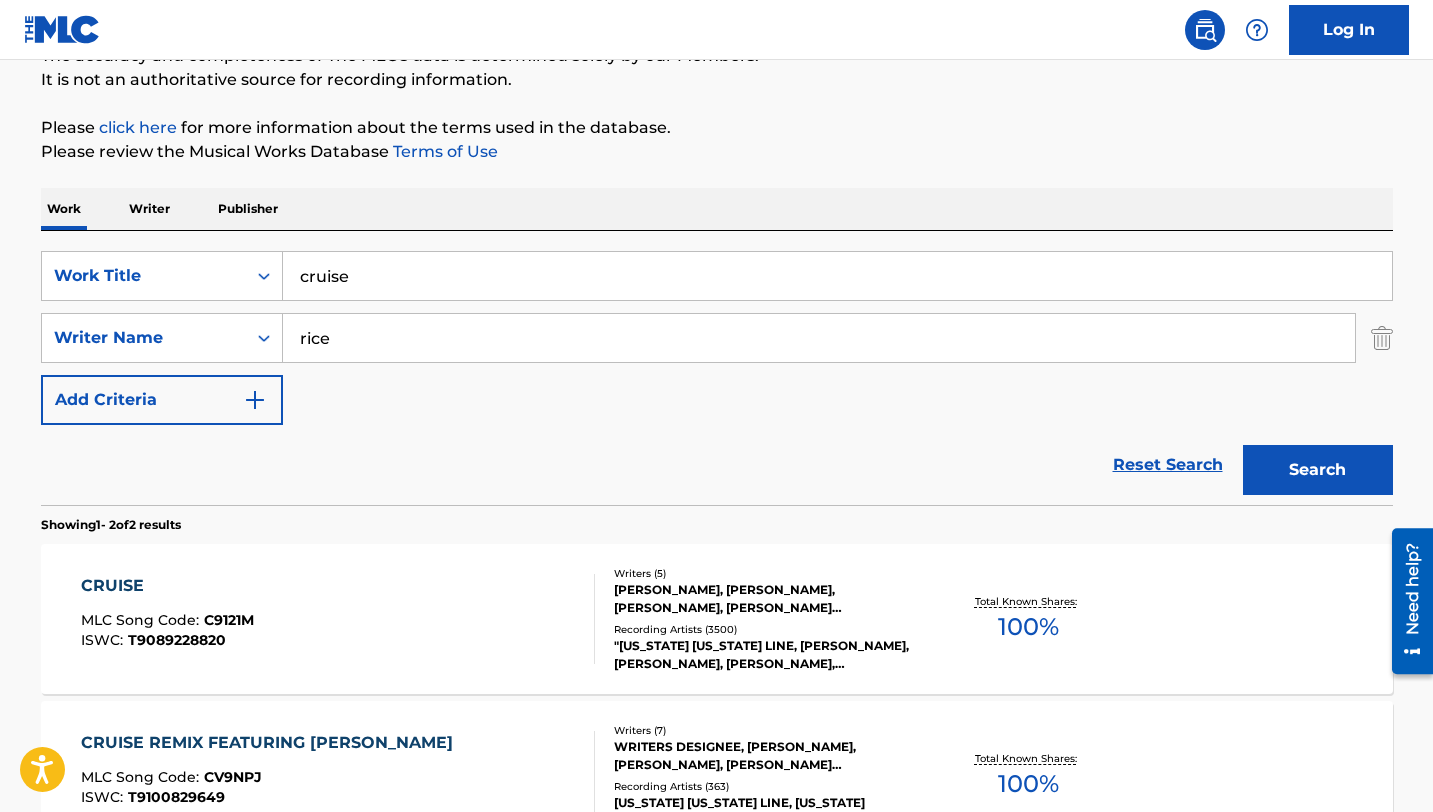 click on "cruise" at bounding box center [837, 276] 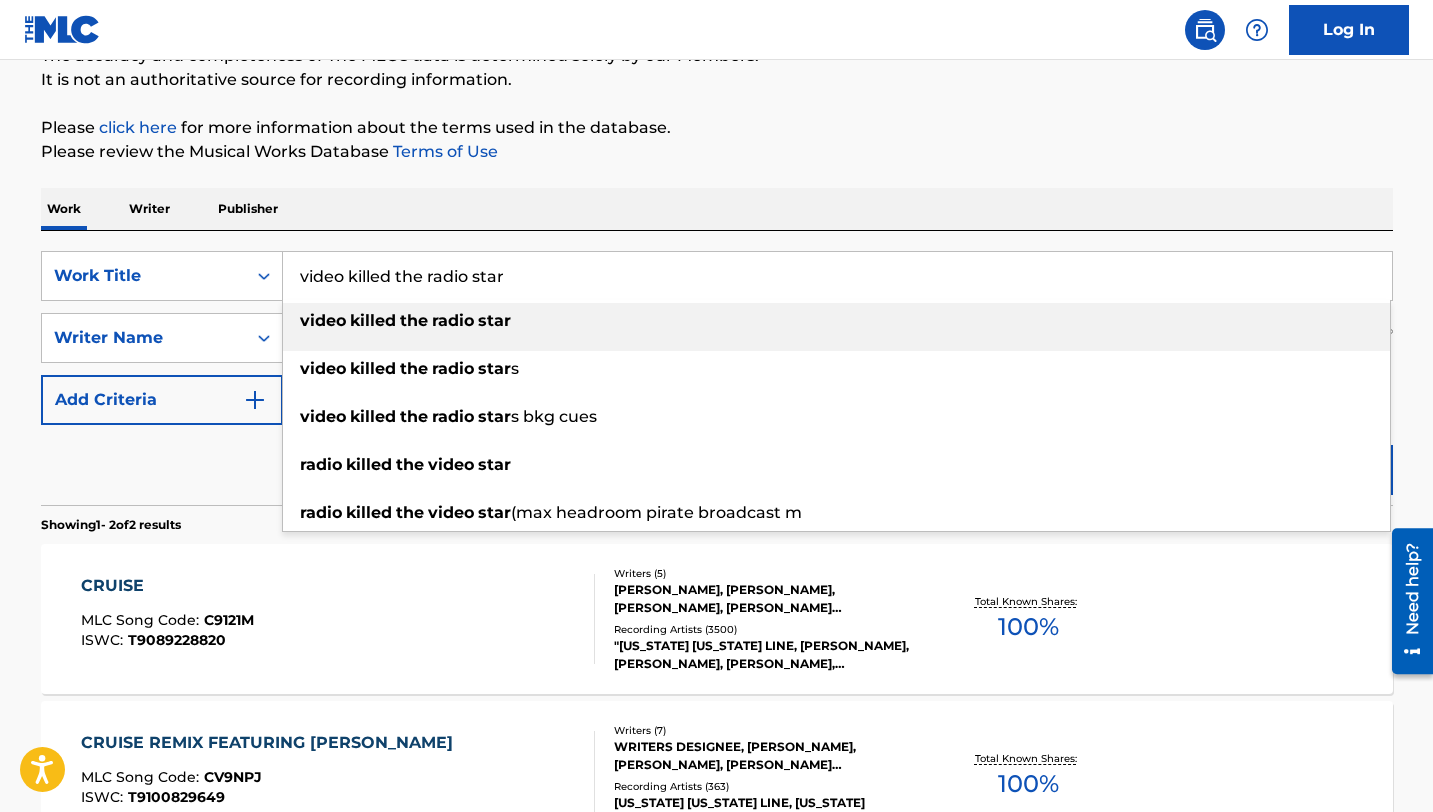 type on "video killed the radio star" 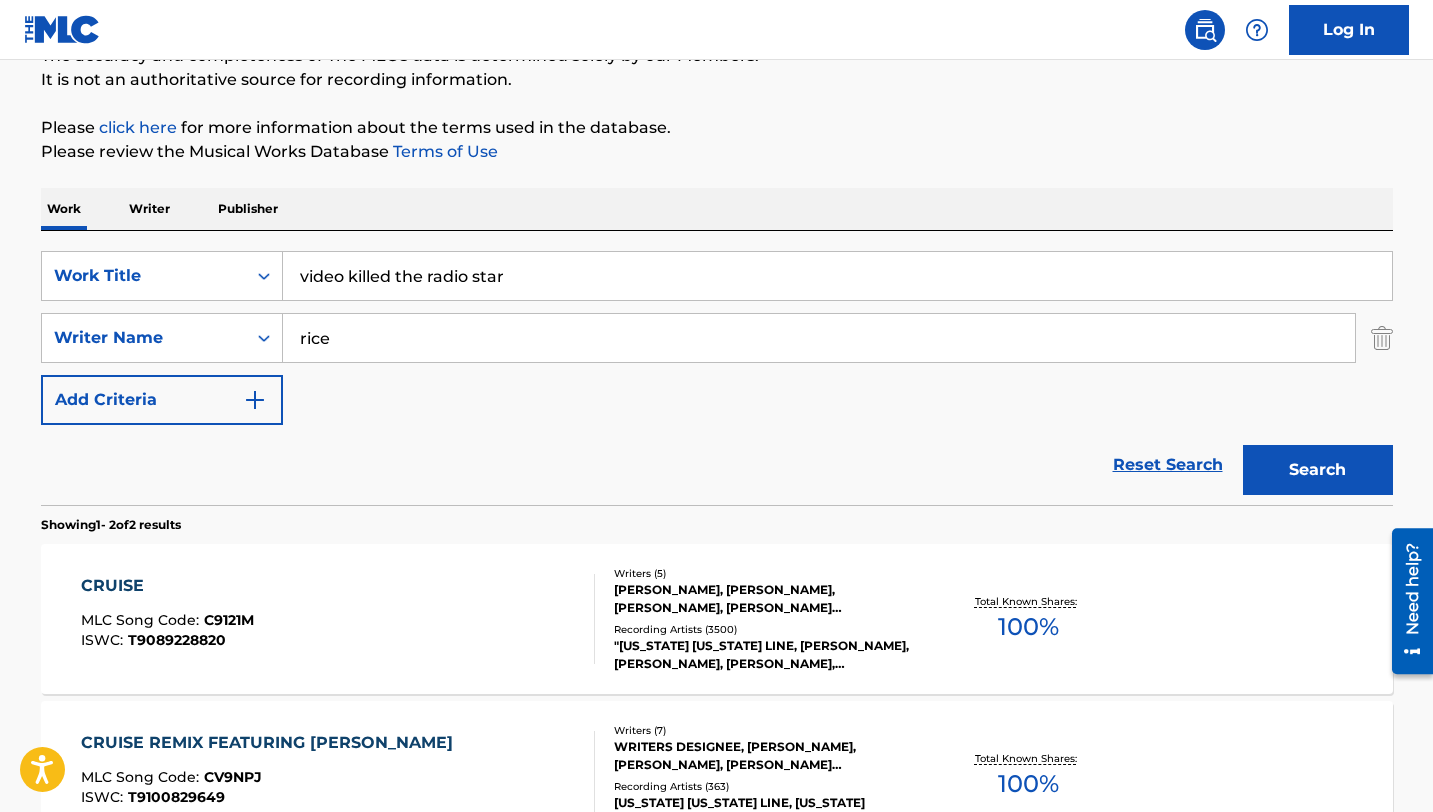 click on "rice" at bounding box center (819, 338) 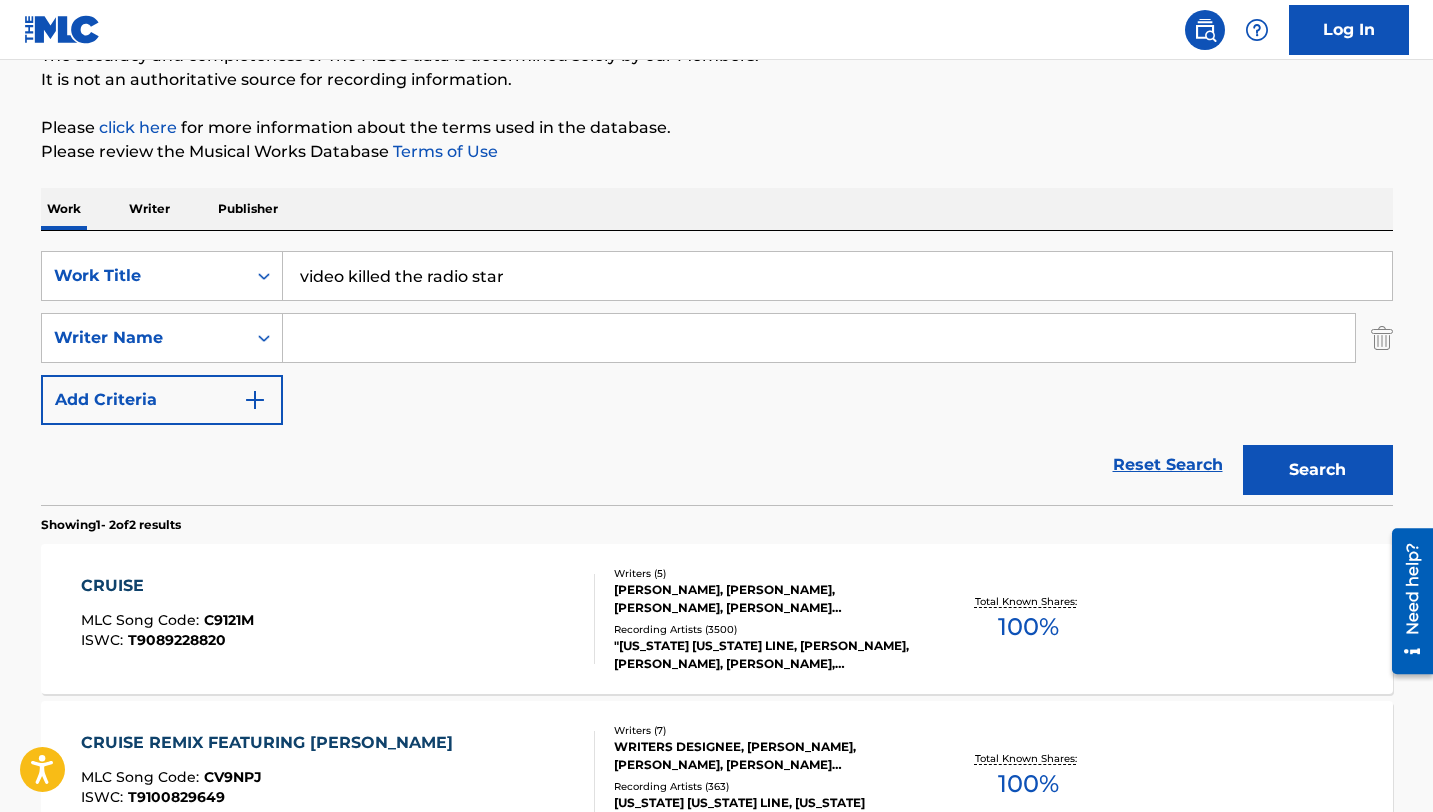 type 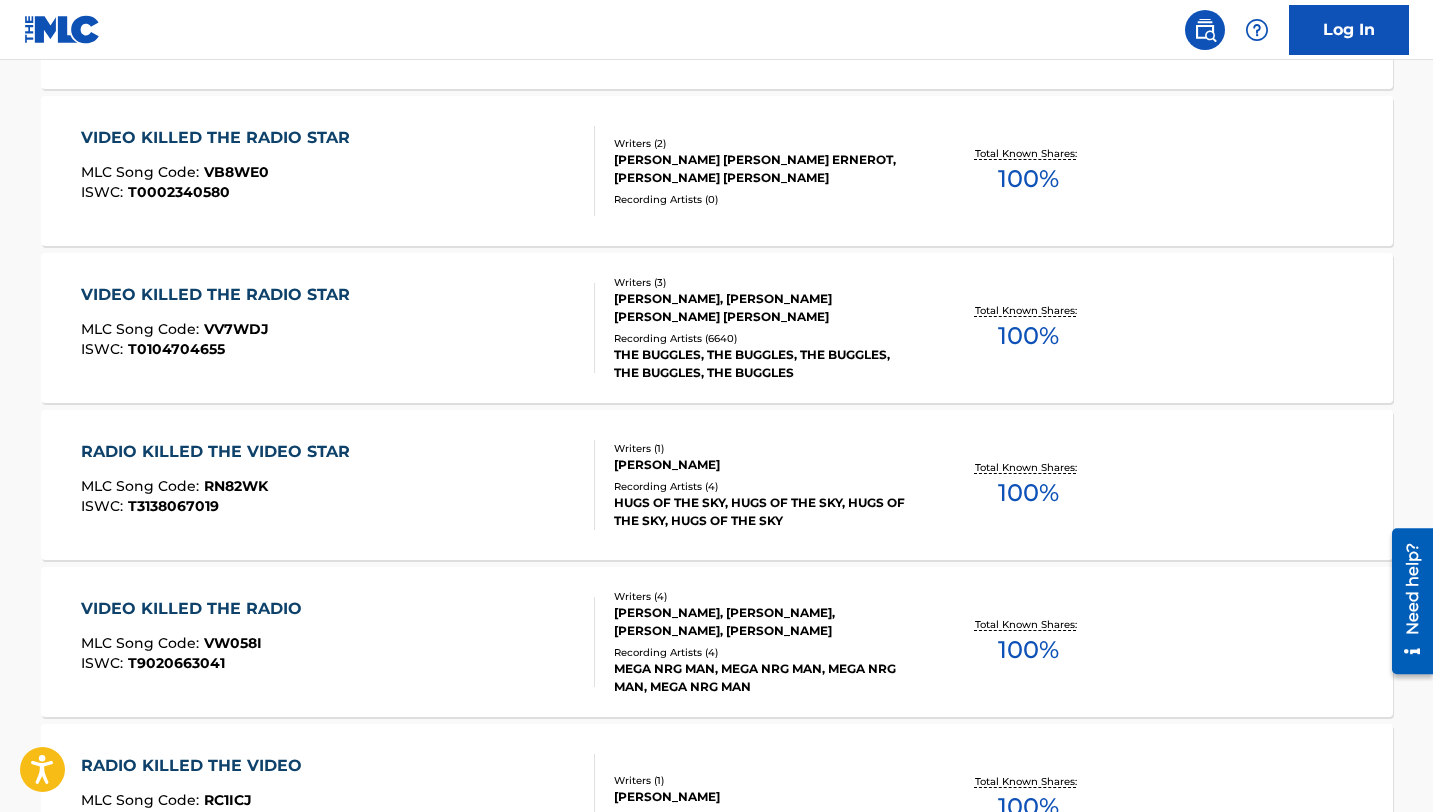 scroll, scrollTop: 968, scrollLeft: 0, axis: vertical 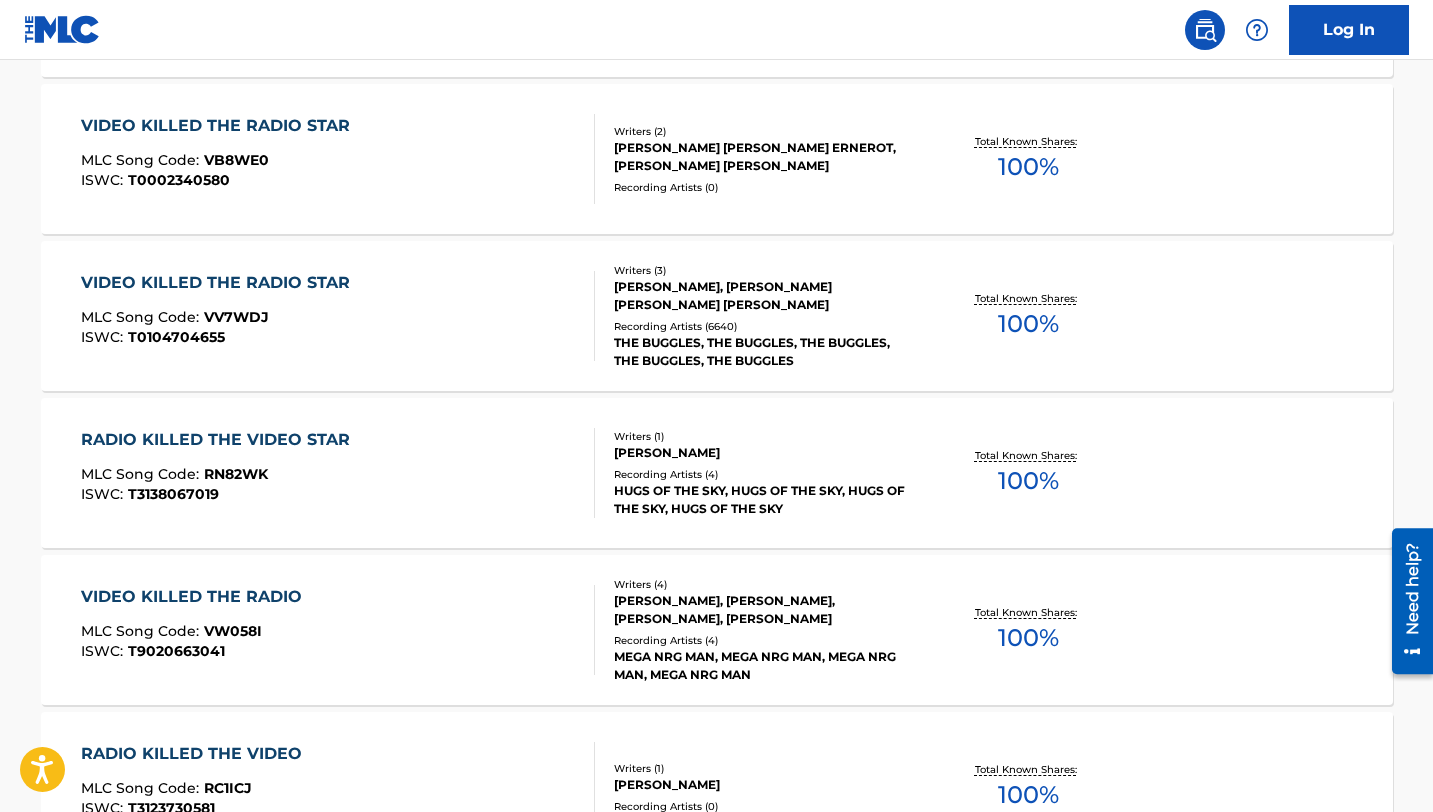 click on "VIDEO KILLED THE RADIO STAR" at bounding box center [220, 283] 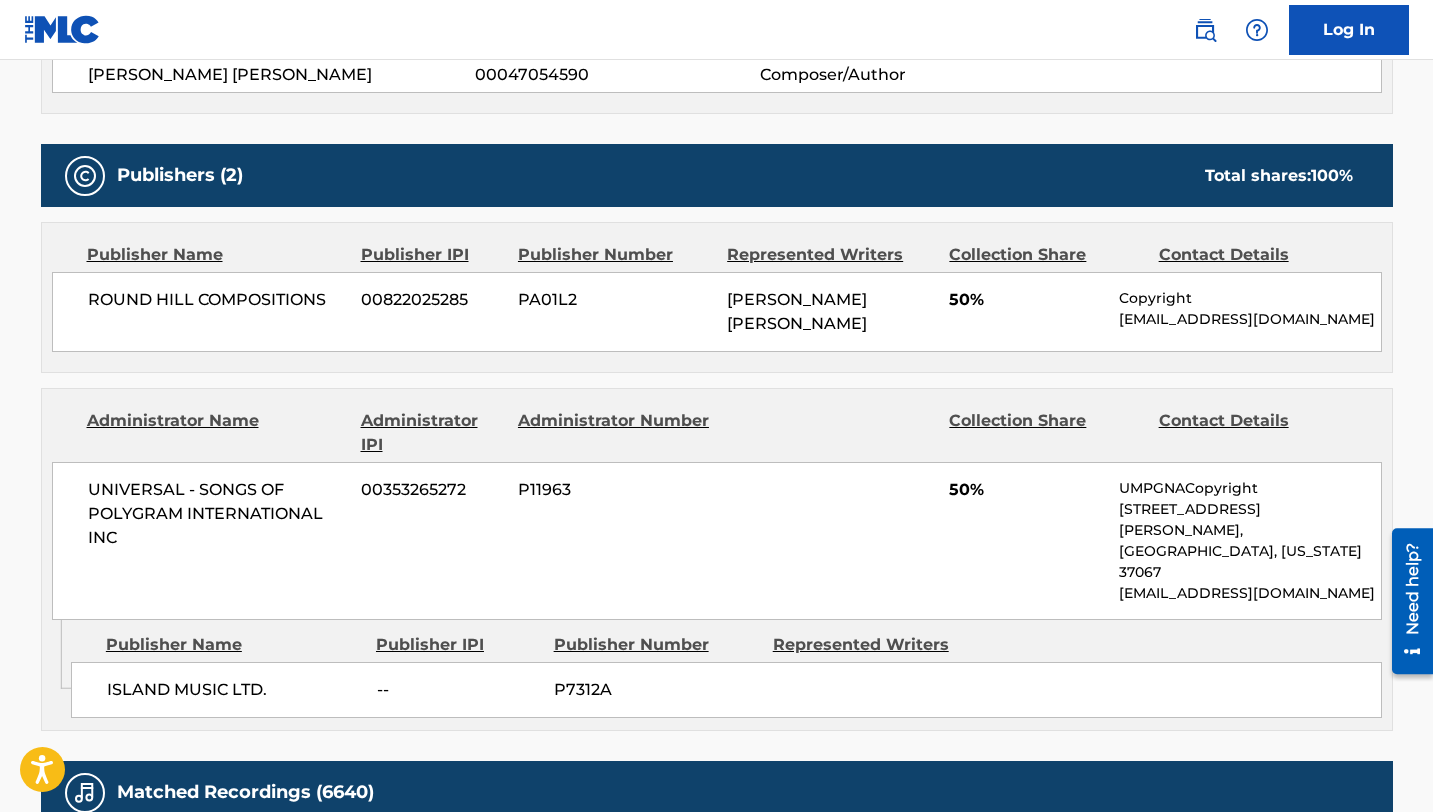 scroll, scrollTop: 1424, scrollLeft: 0, axis: vertical 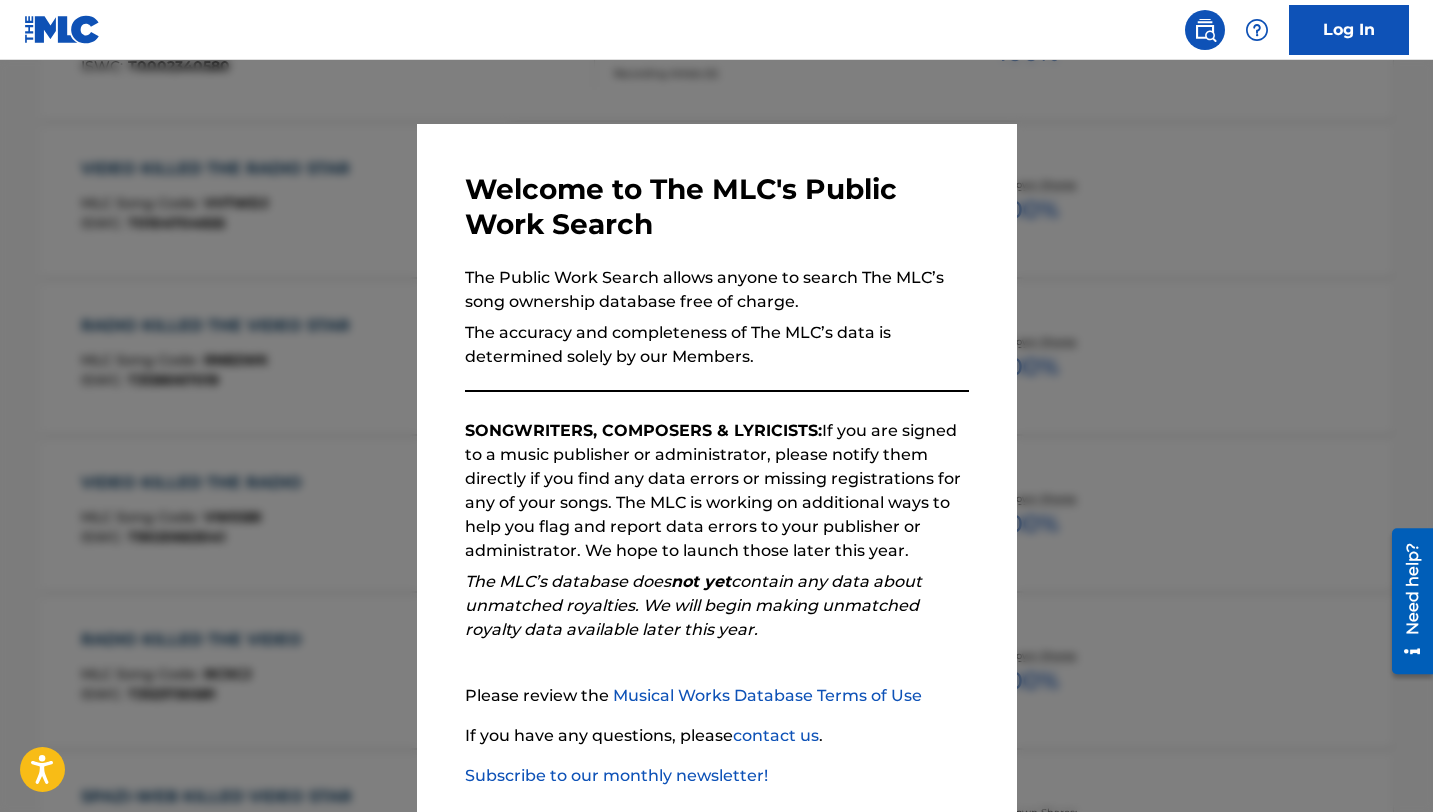 click at bounding box center [716, 466] 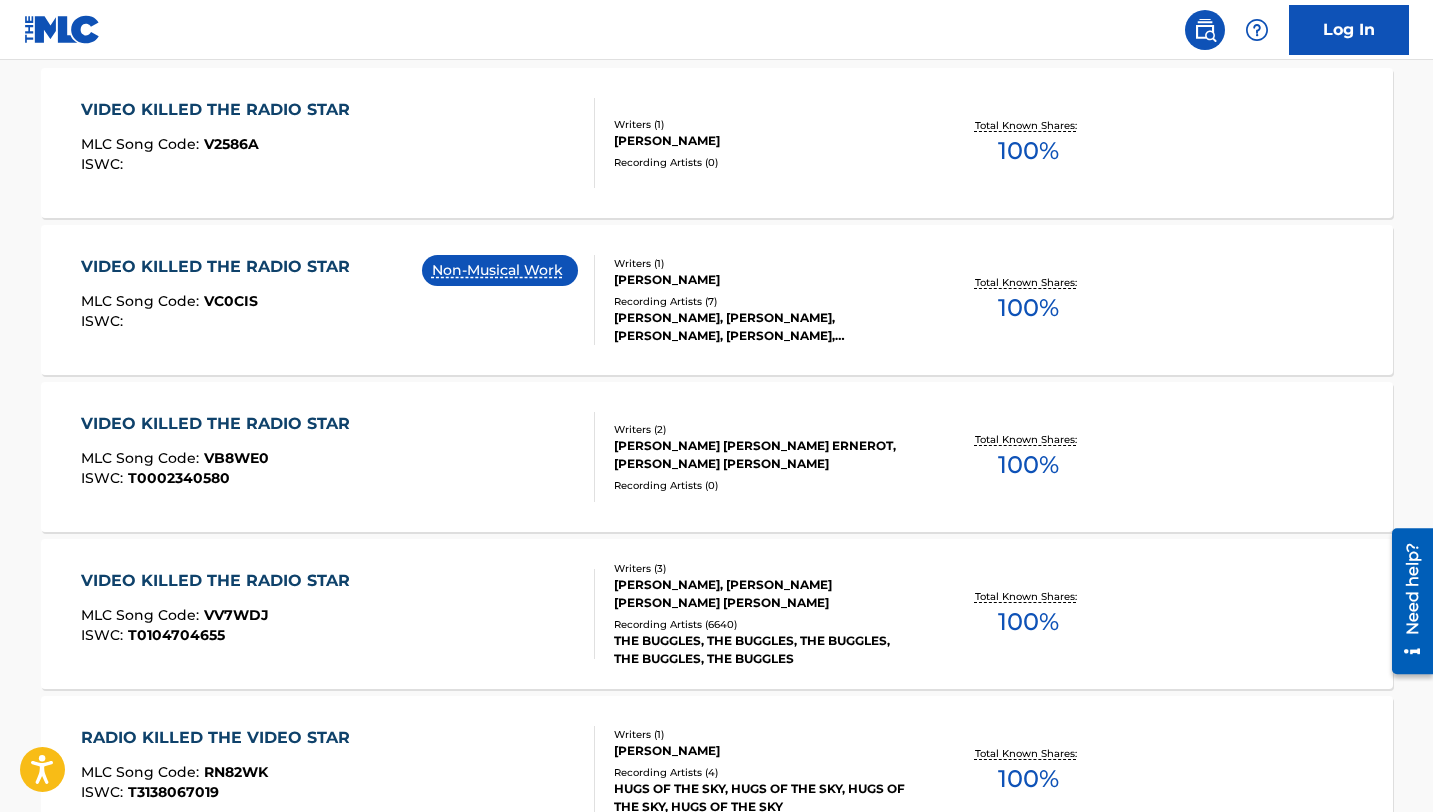 scroll, scrollTop: 278, scrollLeft: 0, axis: vertical 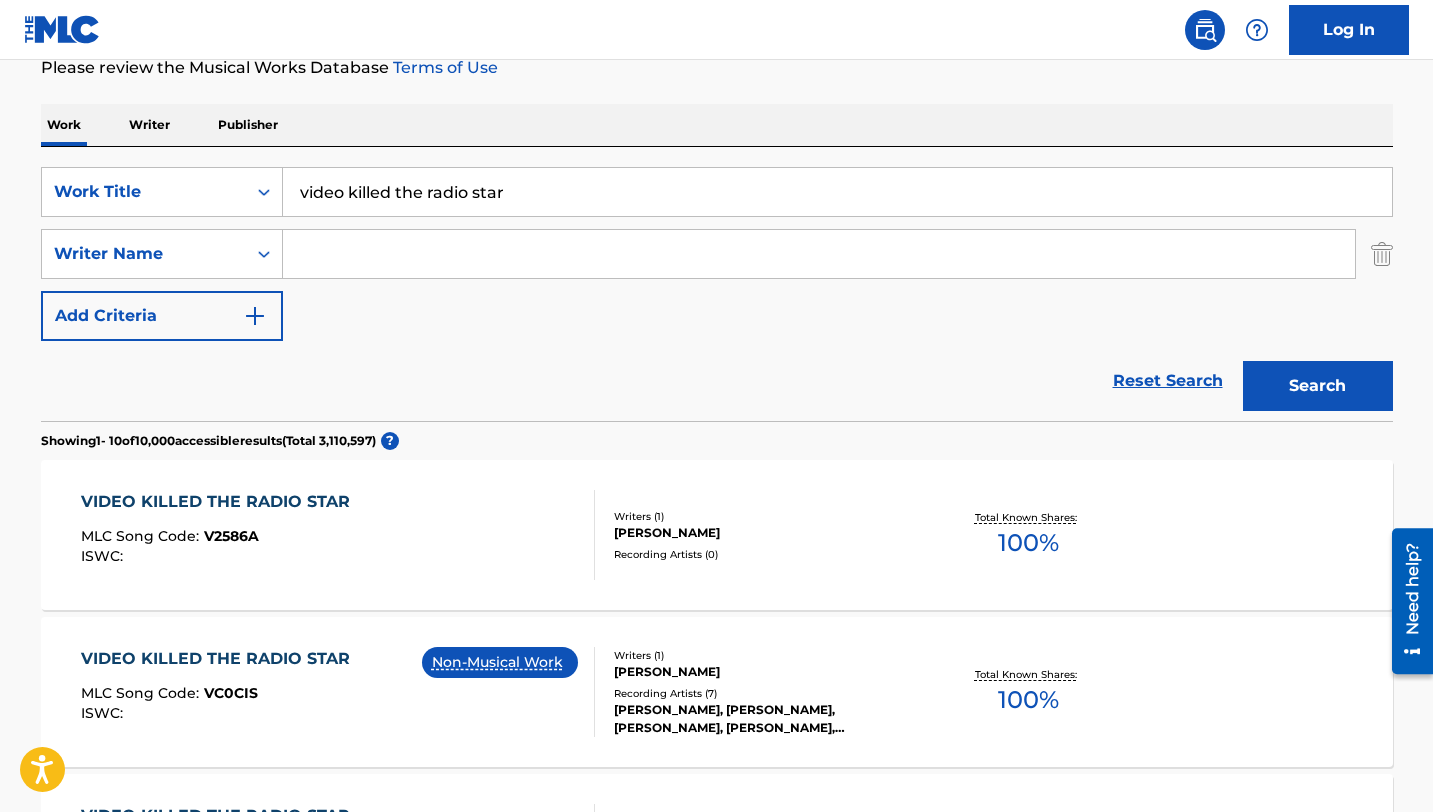 click on "video killed the radio star" at bounding box center [837, 192] 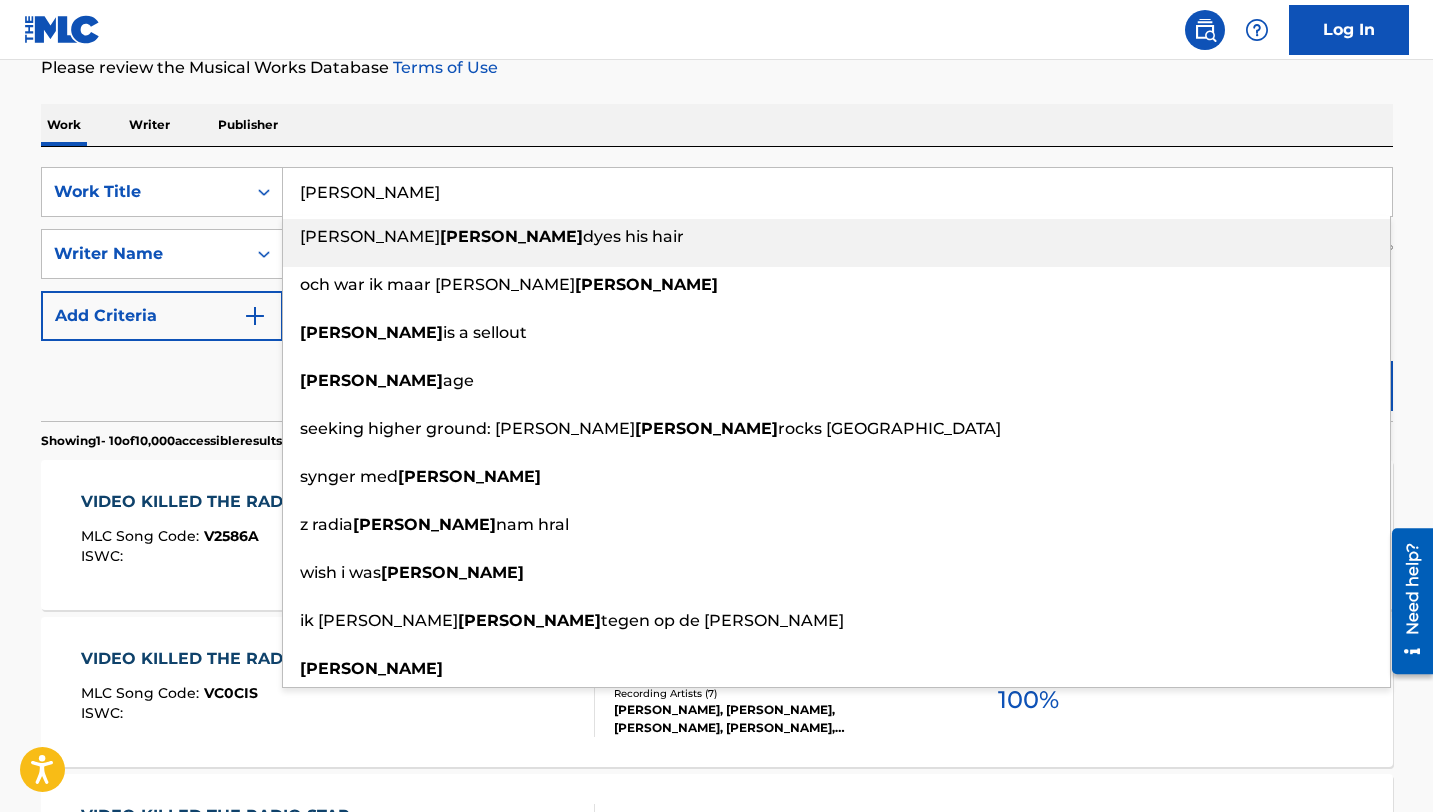 type on "springsteen" 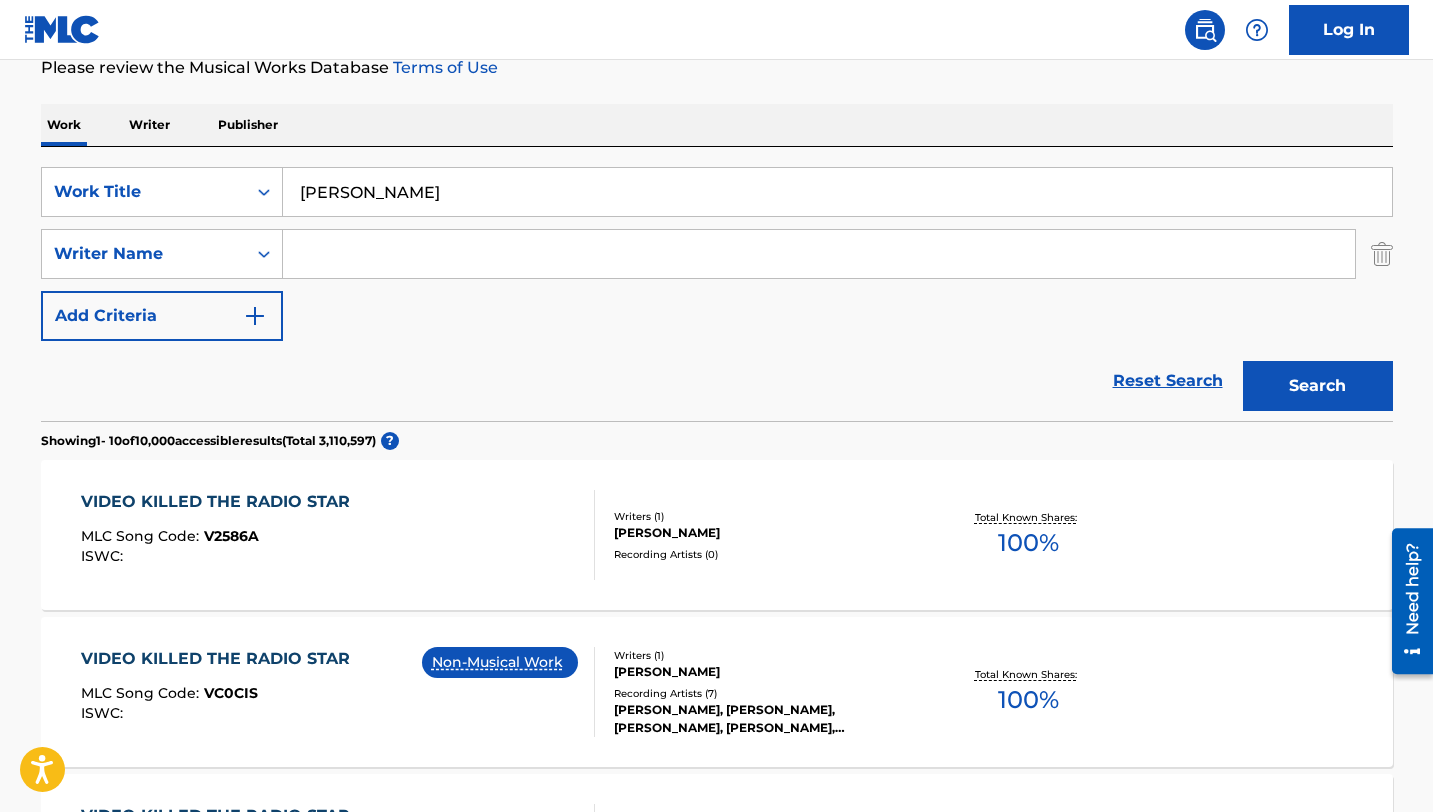 click on "The MLC Public Work Search The accuracy and completeness of The MLC's data is determined solely by our Members. It is not an authoritative source for recording information. Please   click here   for more information about the terms used in the database. Please review the Musical Works Database   Terms of Use Work Writer Publisher SearchWithCriteriaa66441cd-9f88-41b0-8089-b280dd477862 Work Title springsteen SearchWithCriteria8e2c8ca9-916c-49ad-9d41-7a20d26a52d6 Writer Name Add Criteria Reset Search Search Showing  1  -   10  of  10,000  accessible  results  (Total   3,110,597 ) ? VIDEO KILLED THE RADIO STAR MLC Song Code : V2586A ISWC : Writers ( 1 ) JONATHAN GUNTON Recording Artists ( 0 ) Total Known Shares: 100 % VIDEO KILLED THE RADIO STAR MLC Song Code : VC0CIS ISWC : Non-Musical Work Writers ( 1 ) CHRIS STRAIT Recording Artists ( 7 ) CHRIS STRAIT, CHRIS STRAIT, CHRIS STRAIT, CHRIS STRAIT, CHRIS STRAIT Total Known Shares: 100 % VIDEO KILLED THE RADIO STAR MLC Song Code : VB8WE0 ISWC : T0002340580 2 ) 0 )" at bounding box center (717, 979) 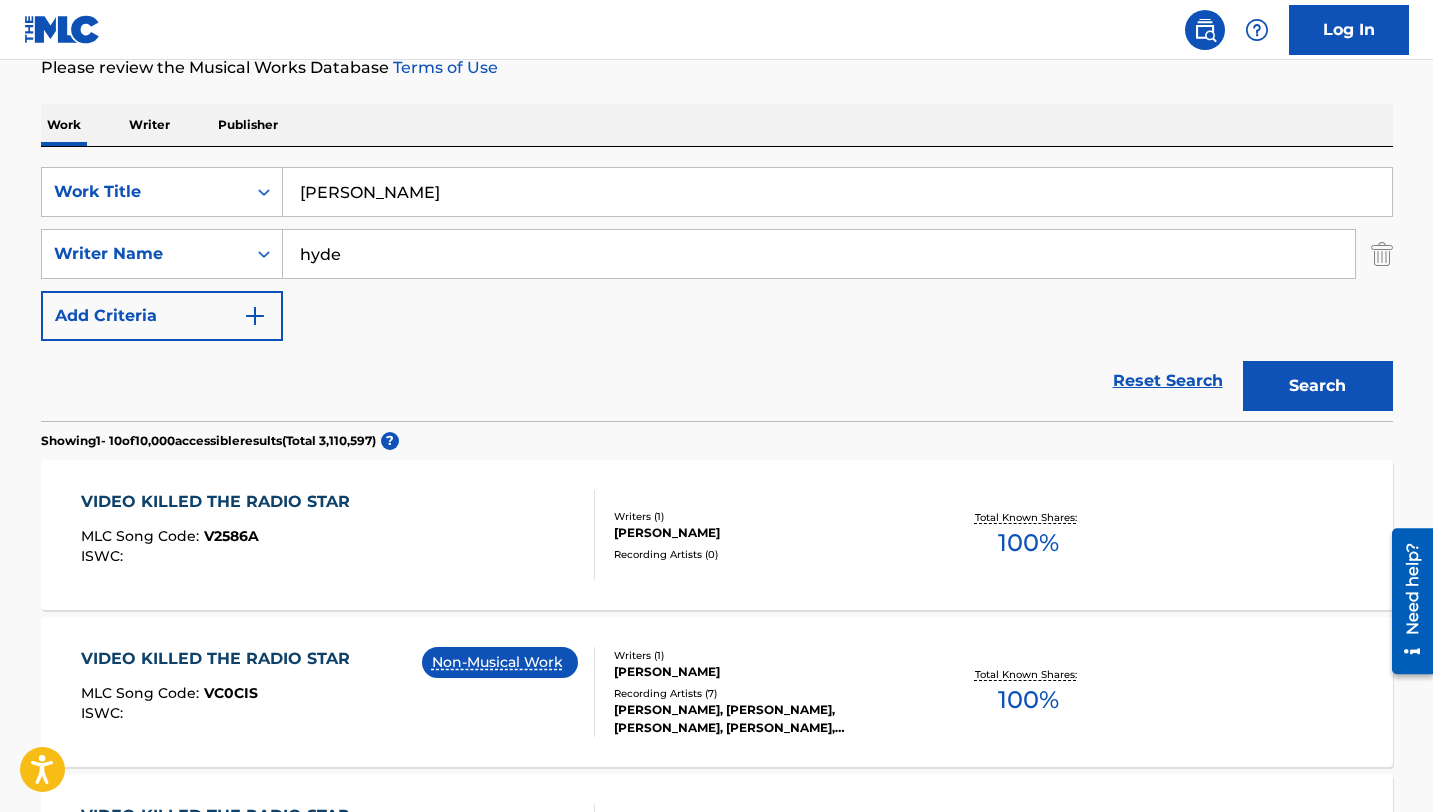 type on "hyde" 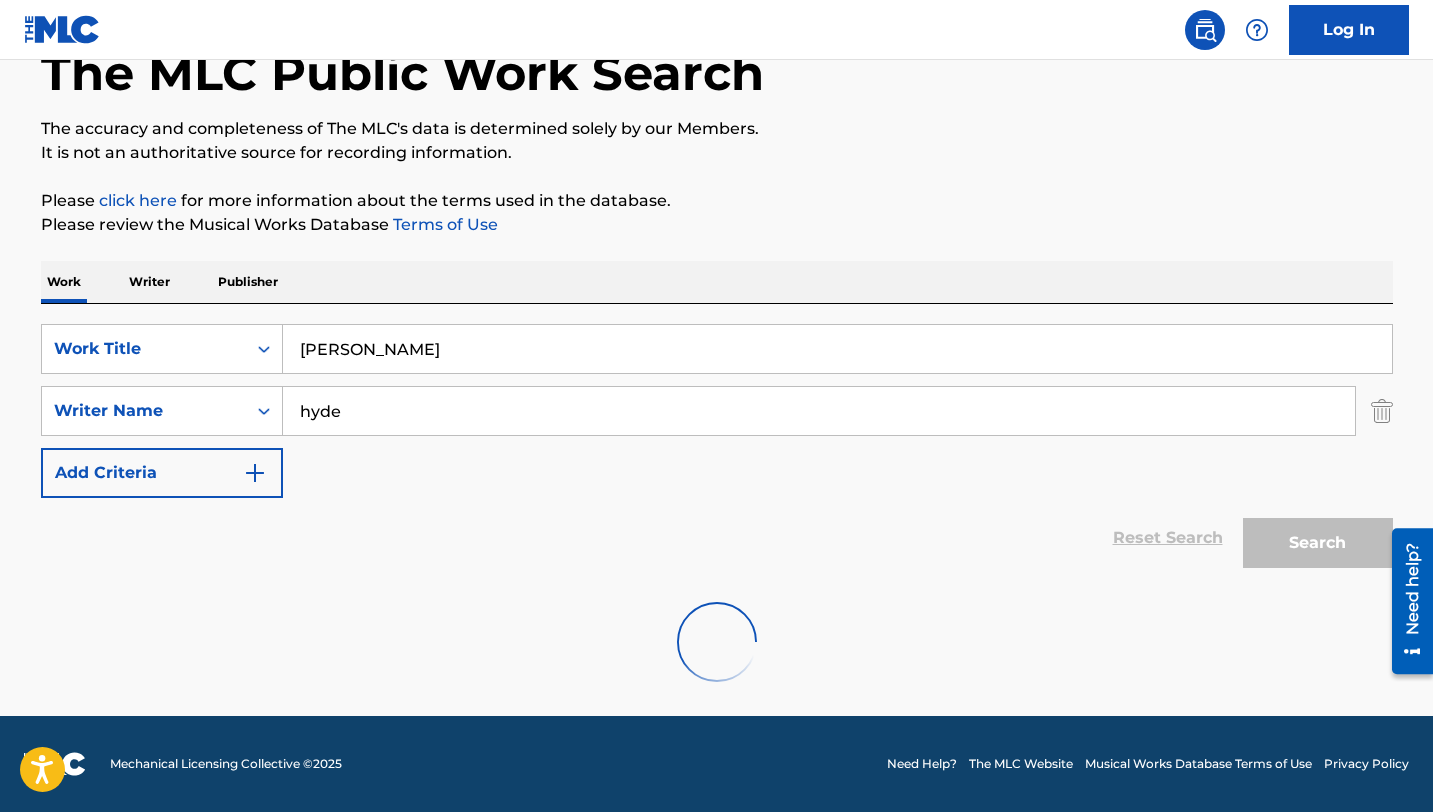 scroll, scrollTop: 278, scrollLeft: 0, axis: vertical 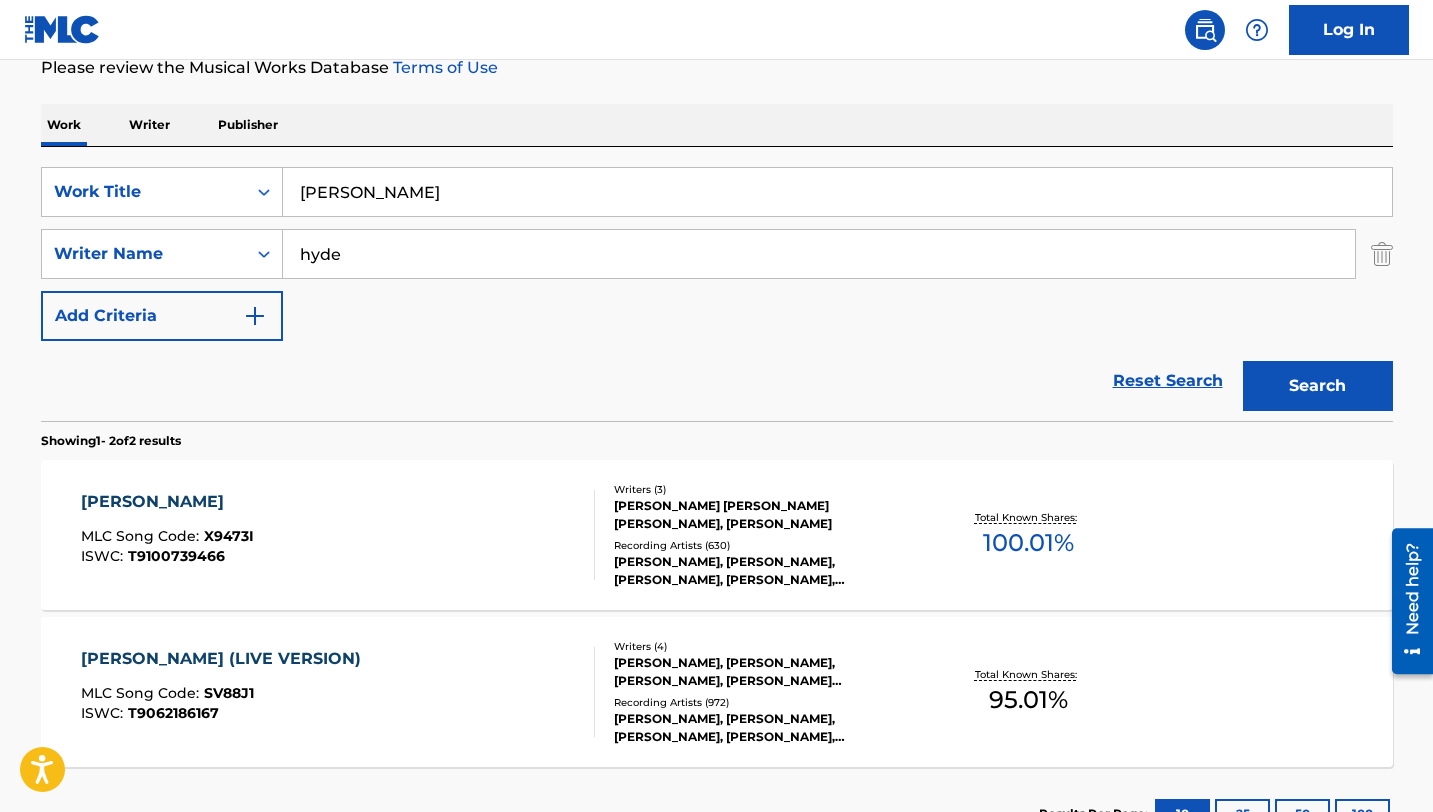 click on "SPRINGSTEEN" at bounding box center [167, 502] 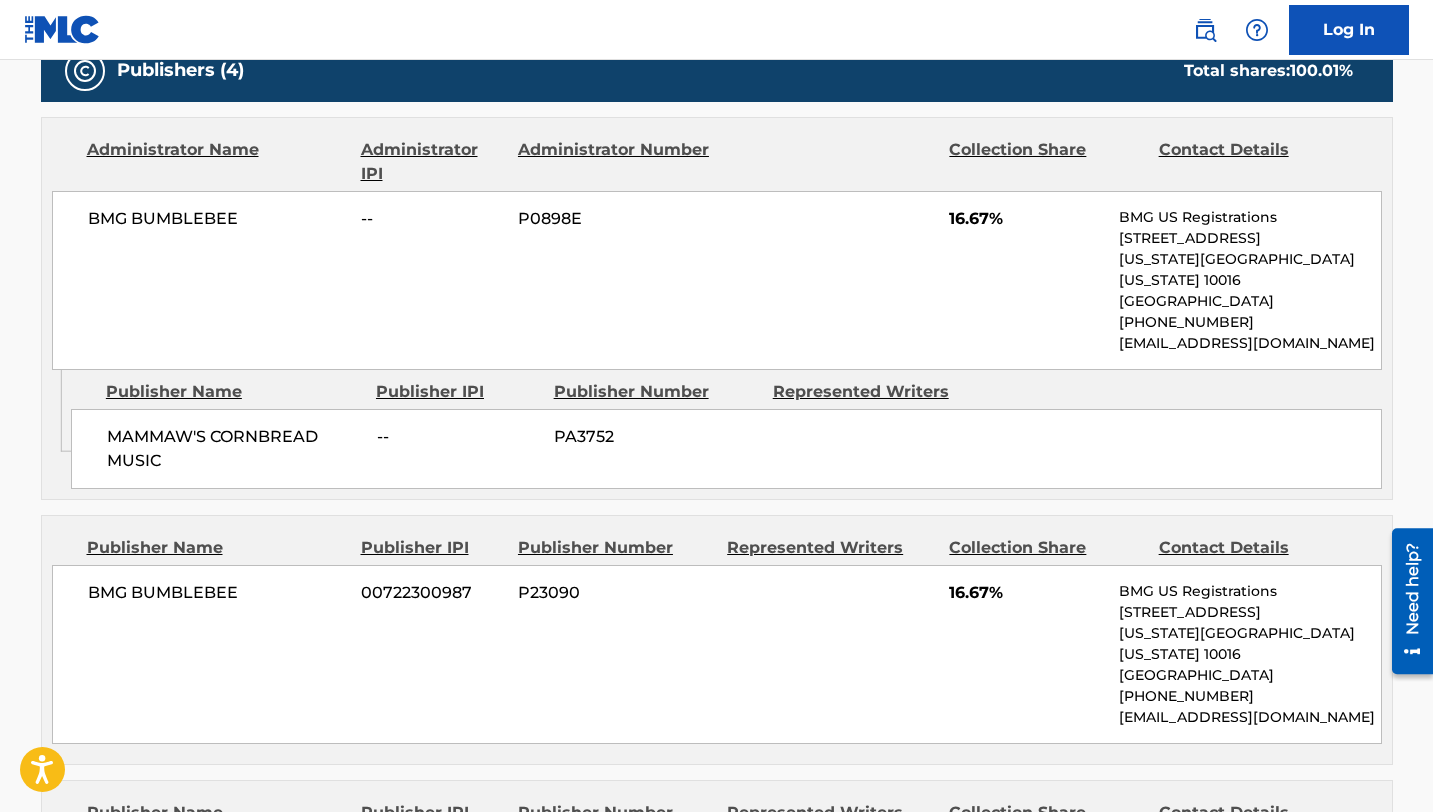 scroll, scrollTop: 1008, scrollLeft: 0, axis: vertical 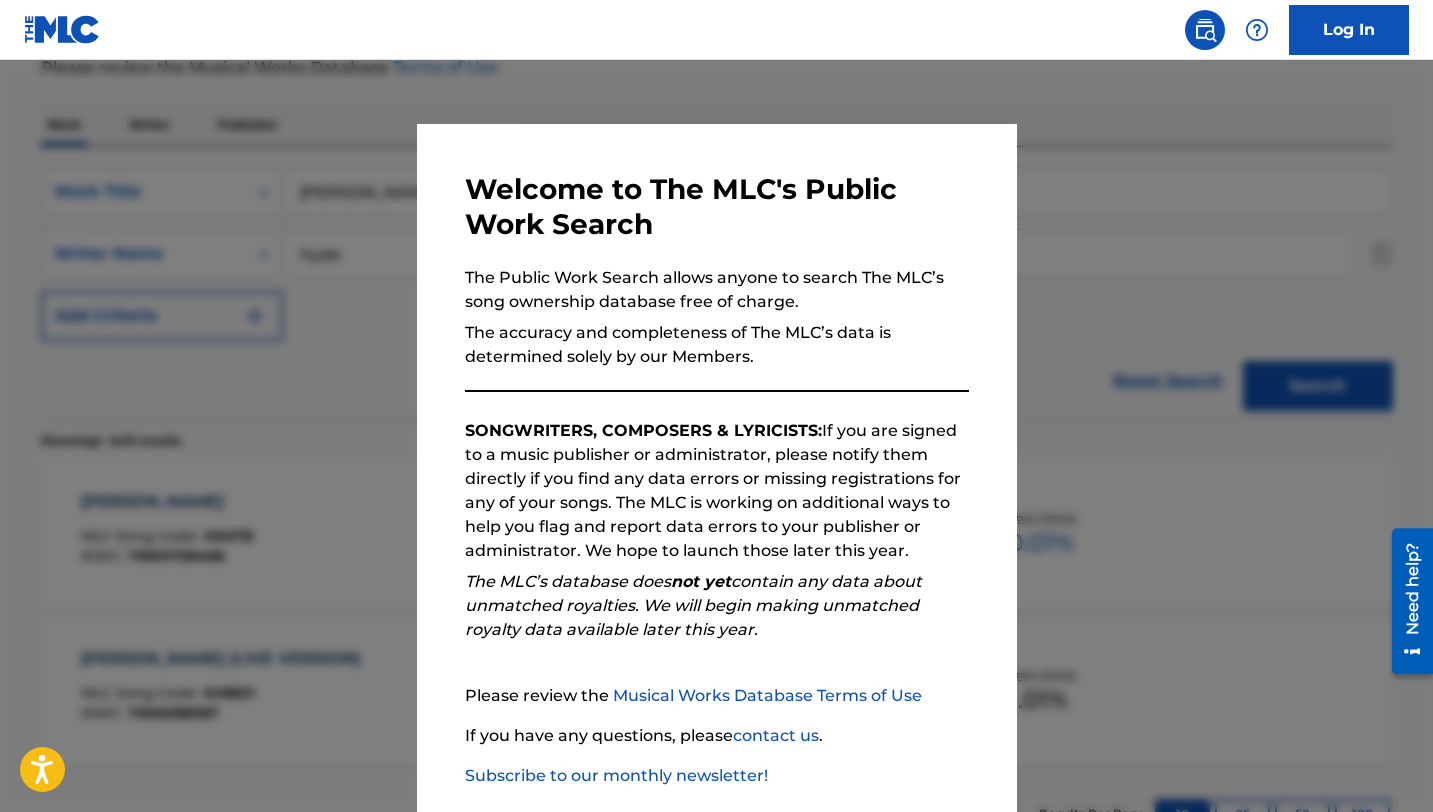 click at bounding box center (716, 466) 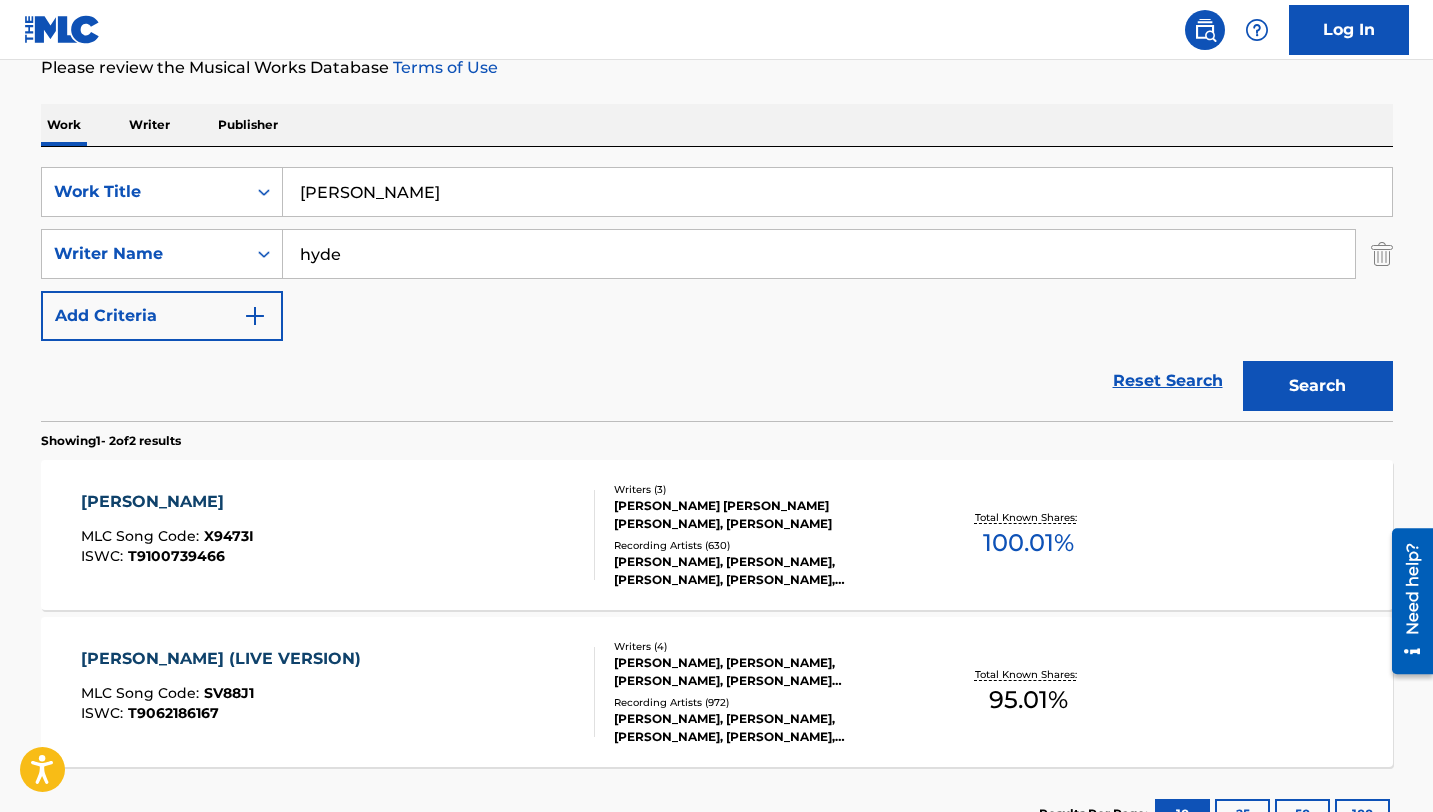 click on "springsteen" at bounding box center (837, 192) 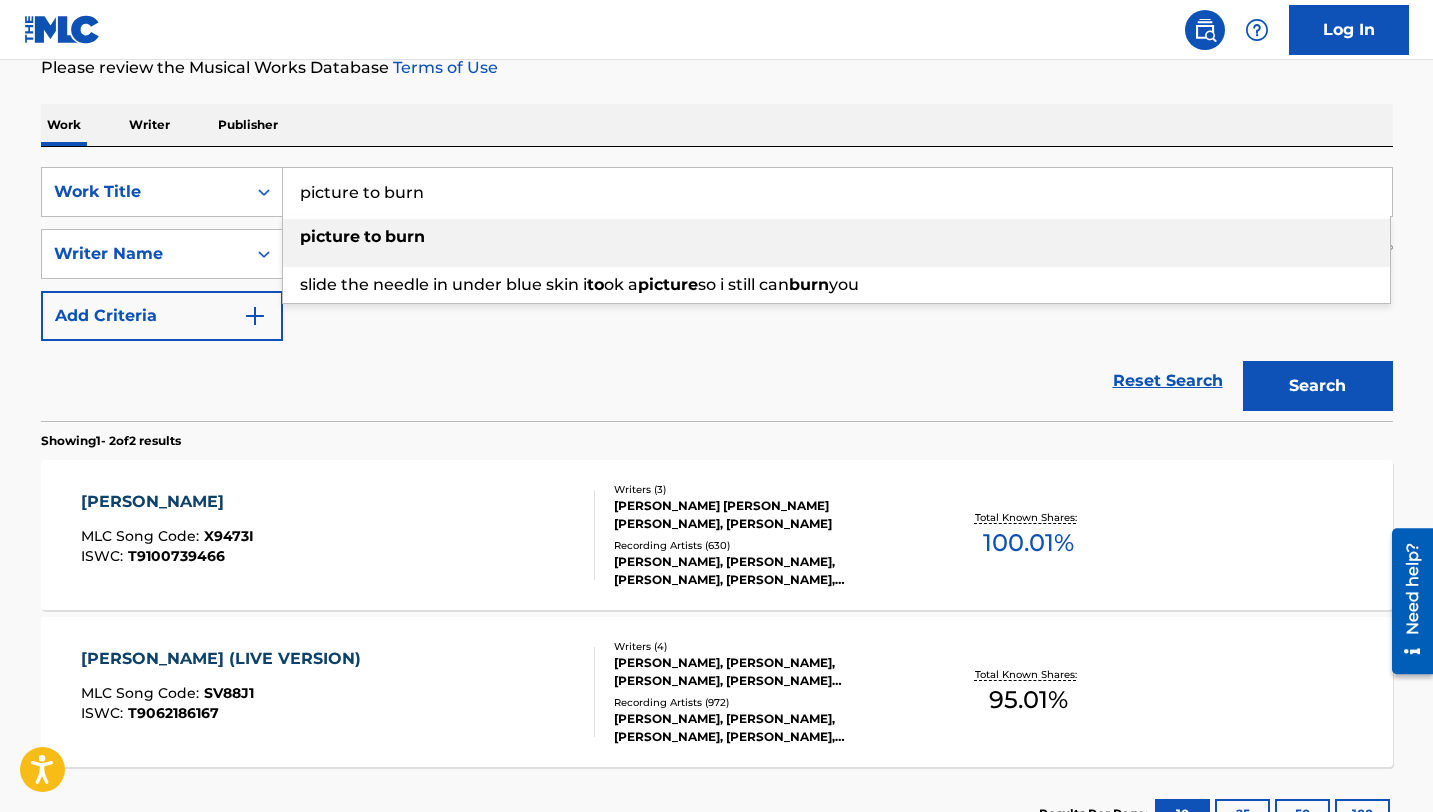 click on "picture   to   burn" at bounding box center [836, 237] 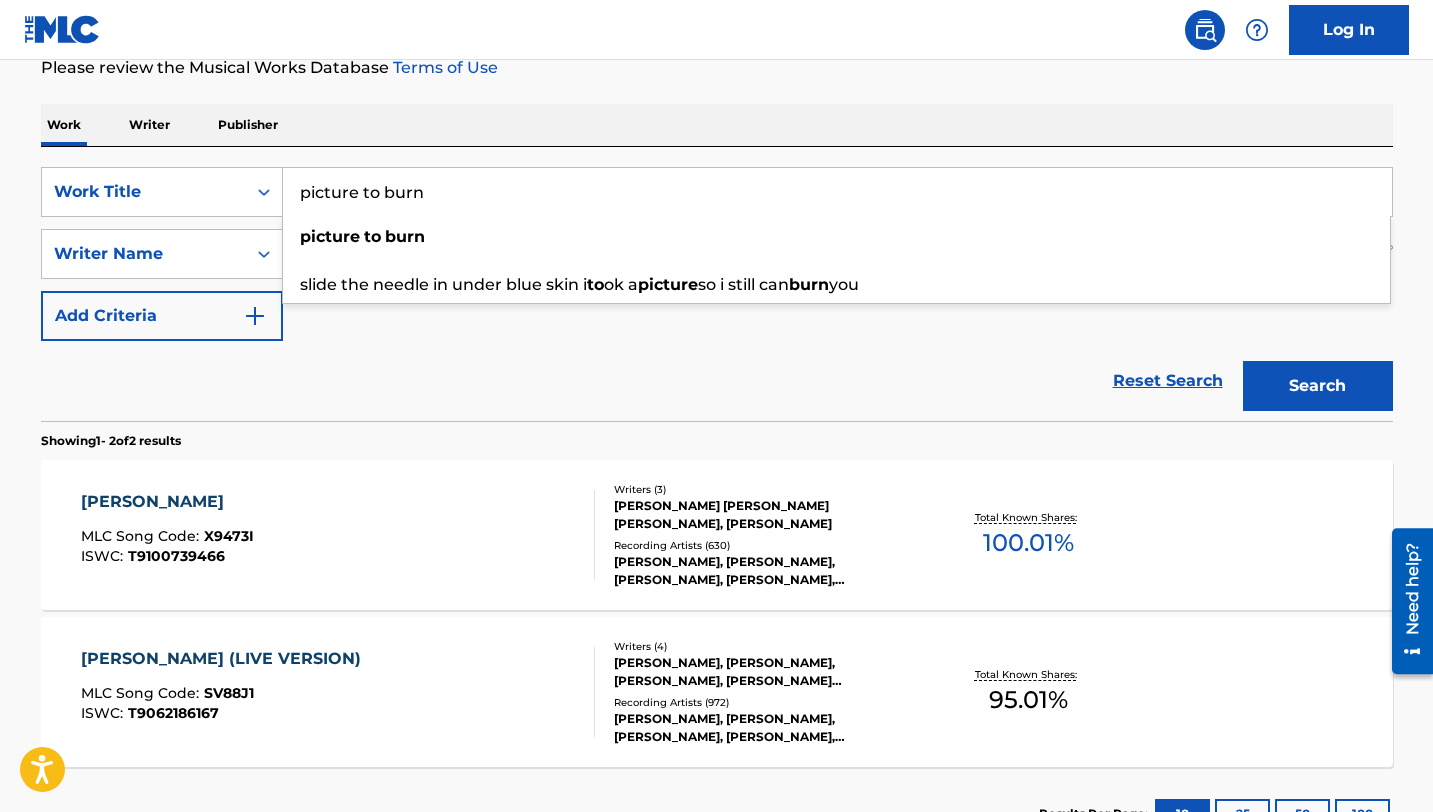 click on "picture to burn" at bounding box center (837, 192) 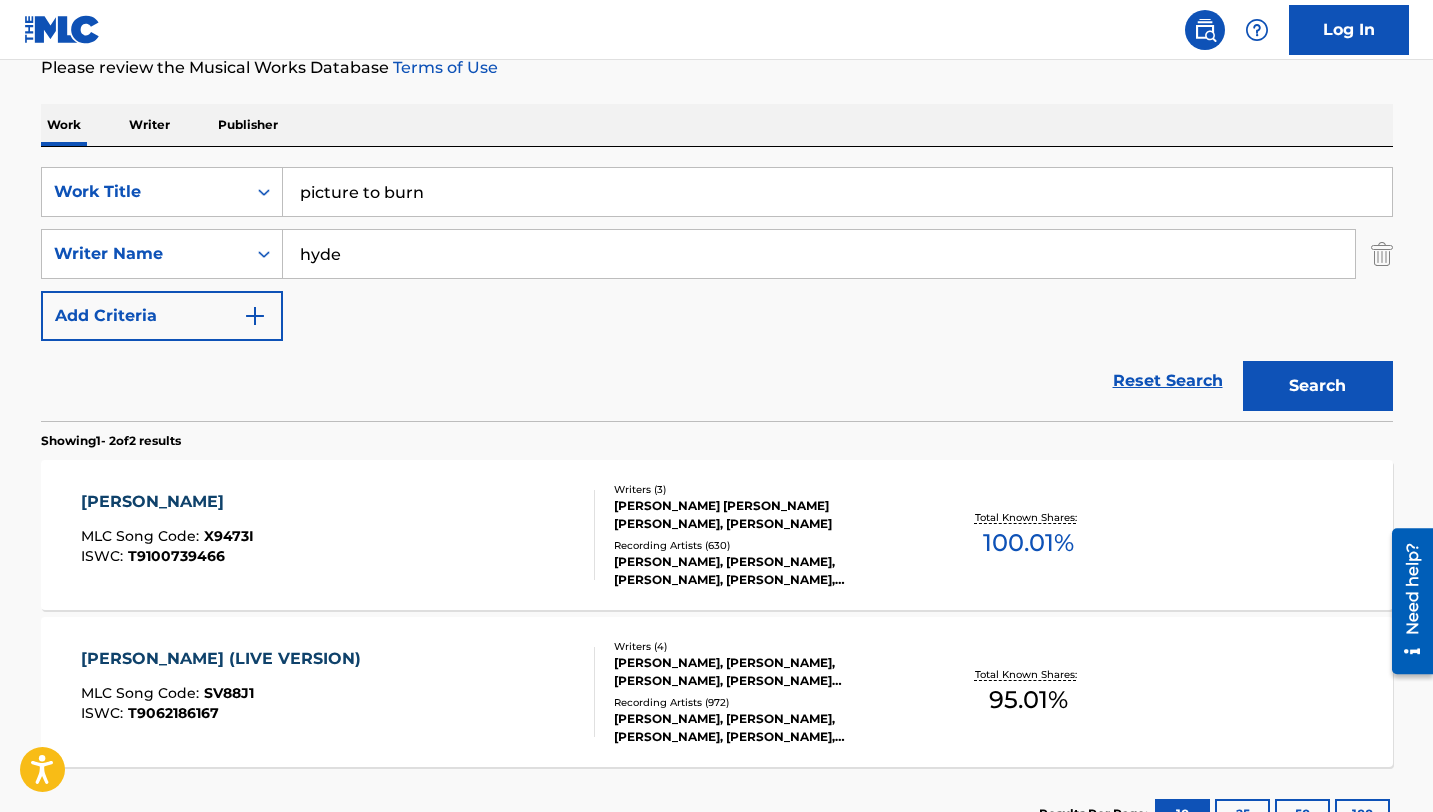 click on "Search" at bounding box center [1318, 386] 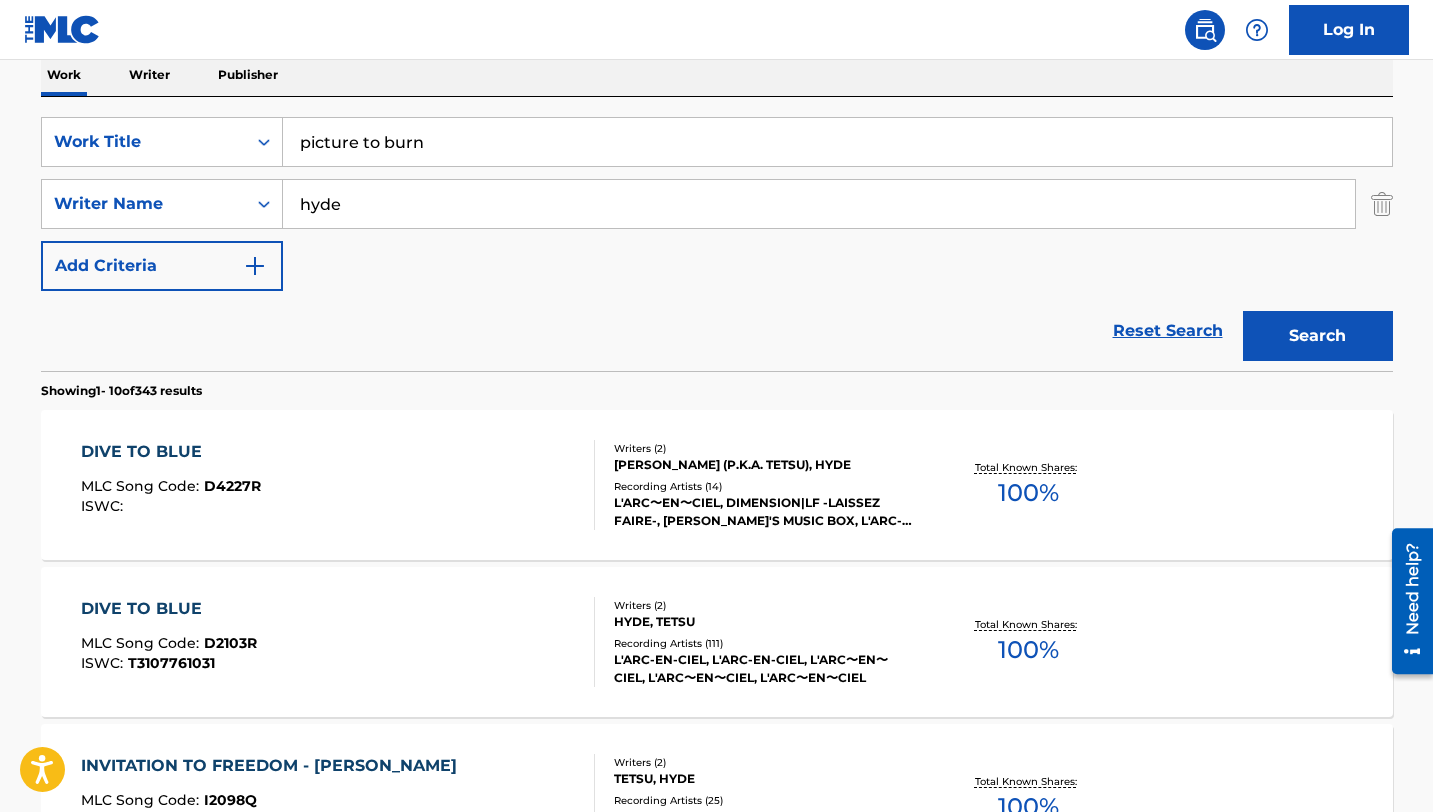 scroll, scrollTop: 330, scrollLeft: 0, axis: vertical 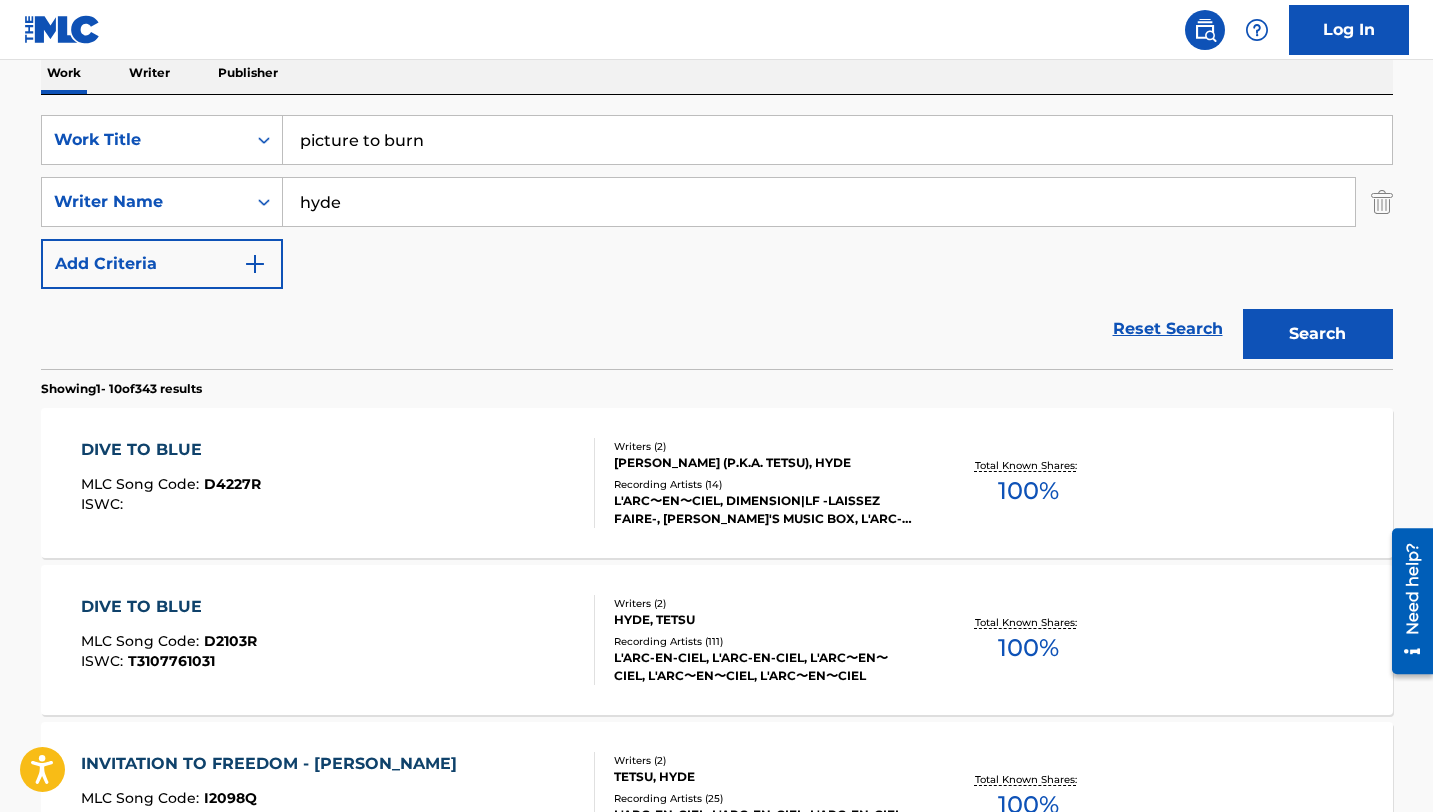 click on "Reset Search Search" at bounding box center (717, 329) 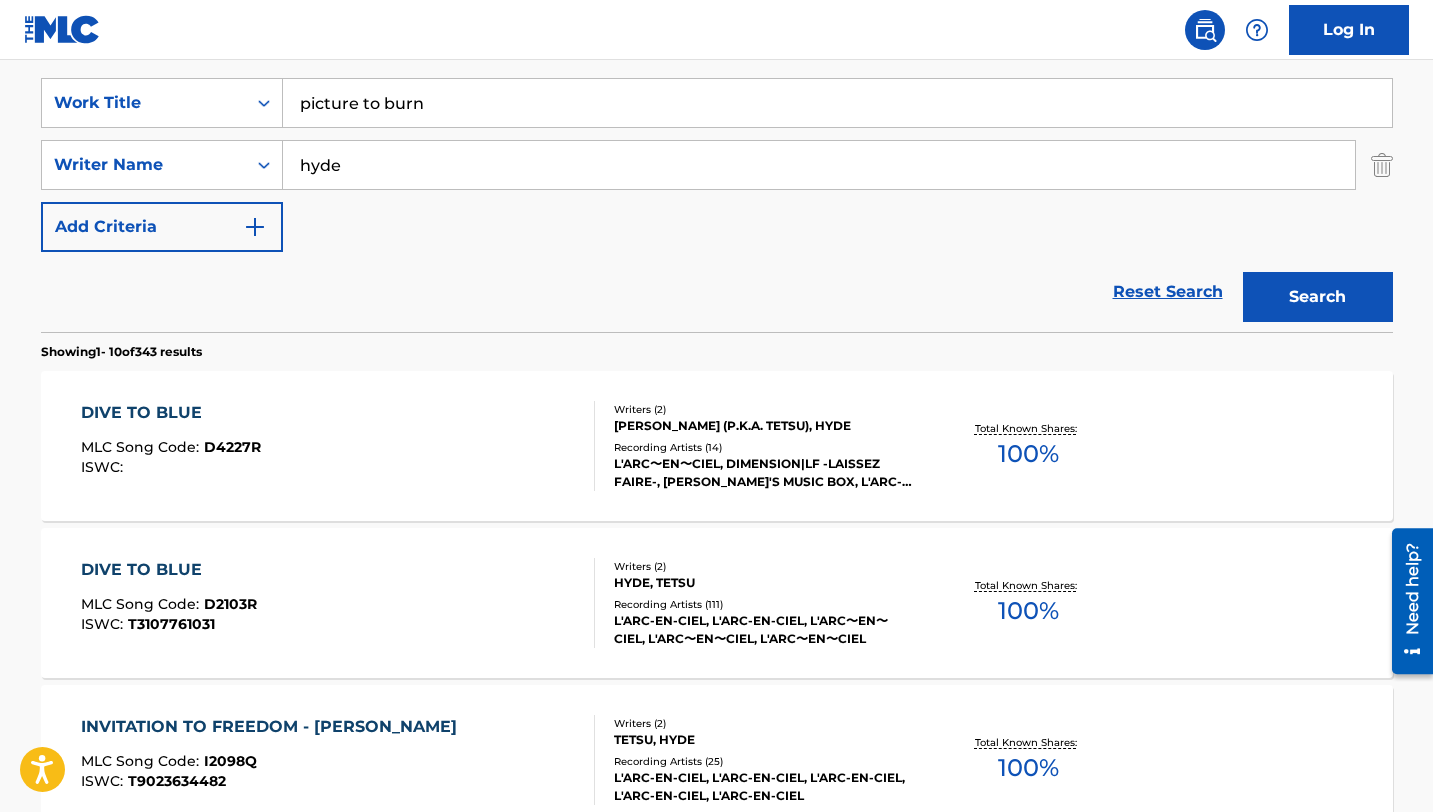 scroll, scrollTop: 0, scrollLeft: 0, axis: both 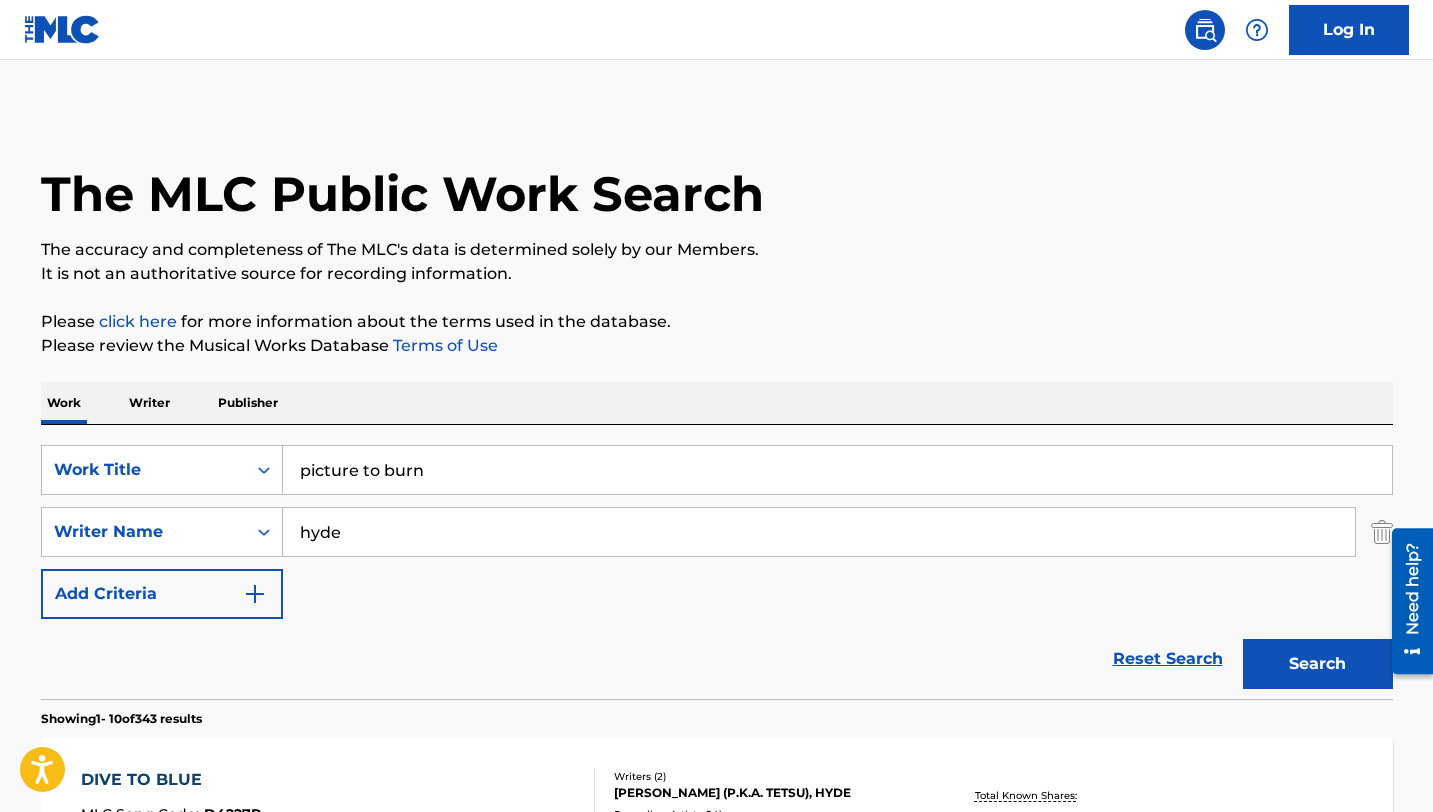 click on "picture to burn" at bounding box center (837, 470) 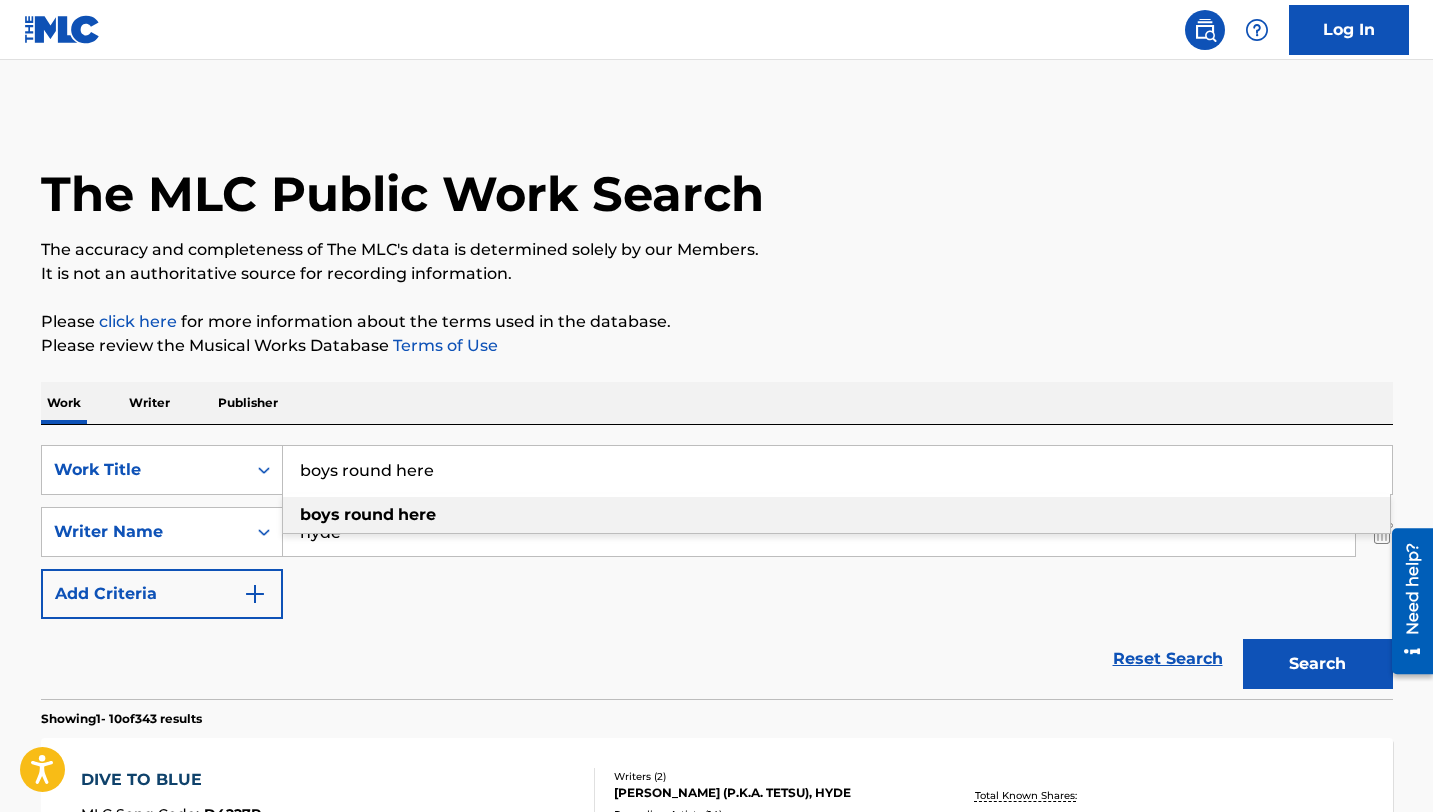 type on "boys round here" 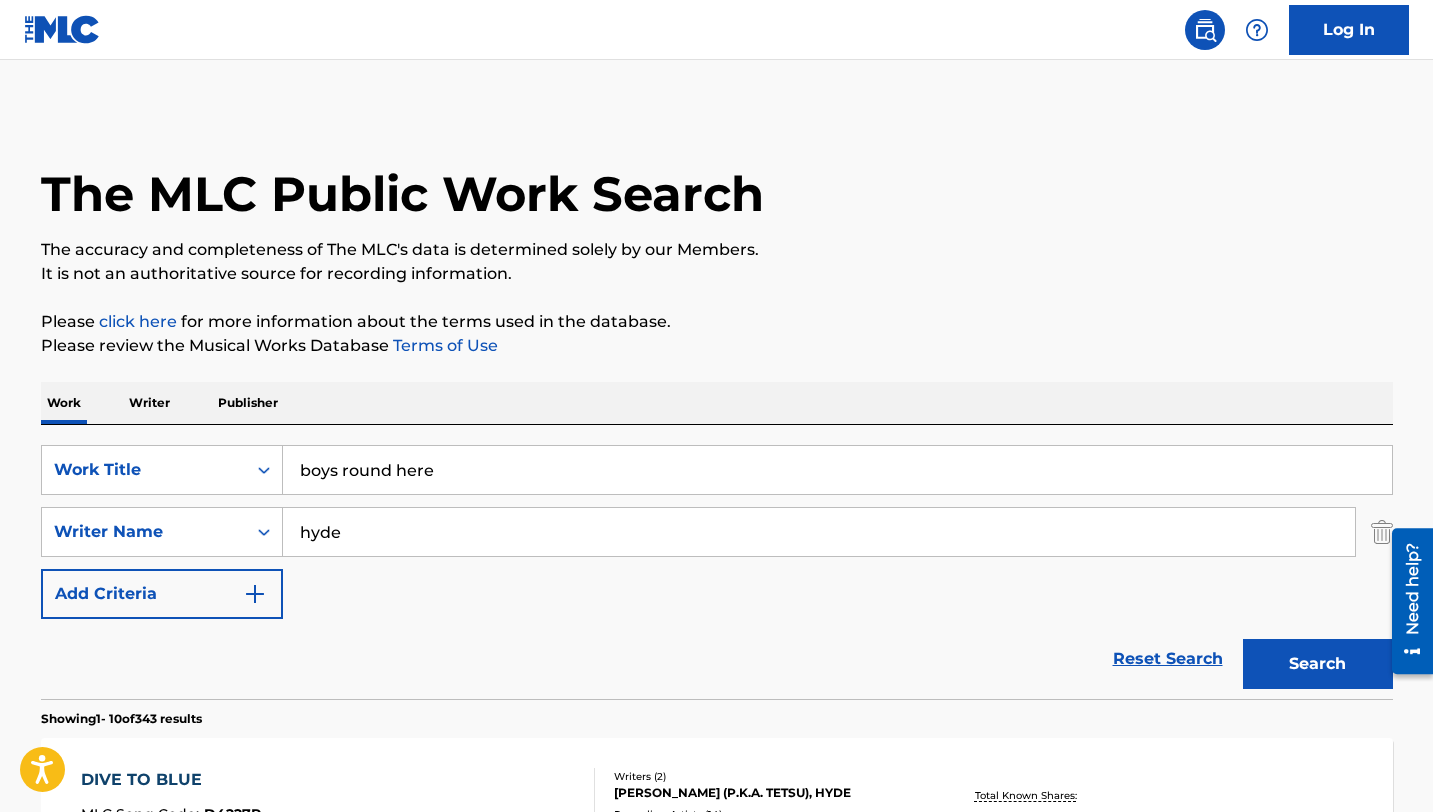 click on "hyde" at bounding box center (819, 532) 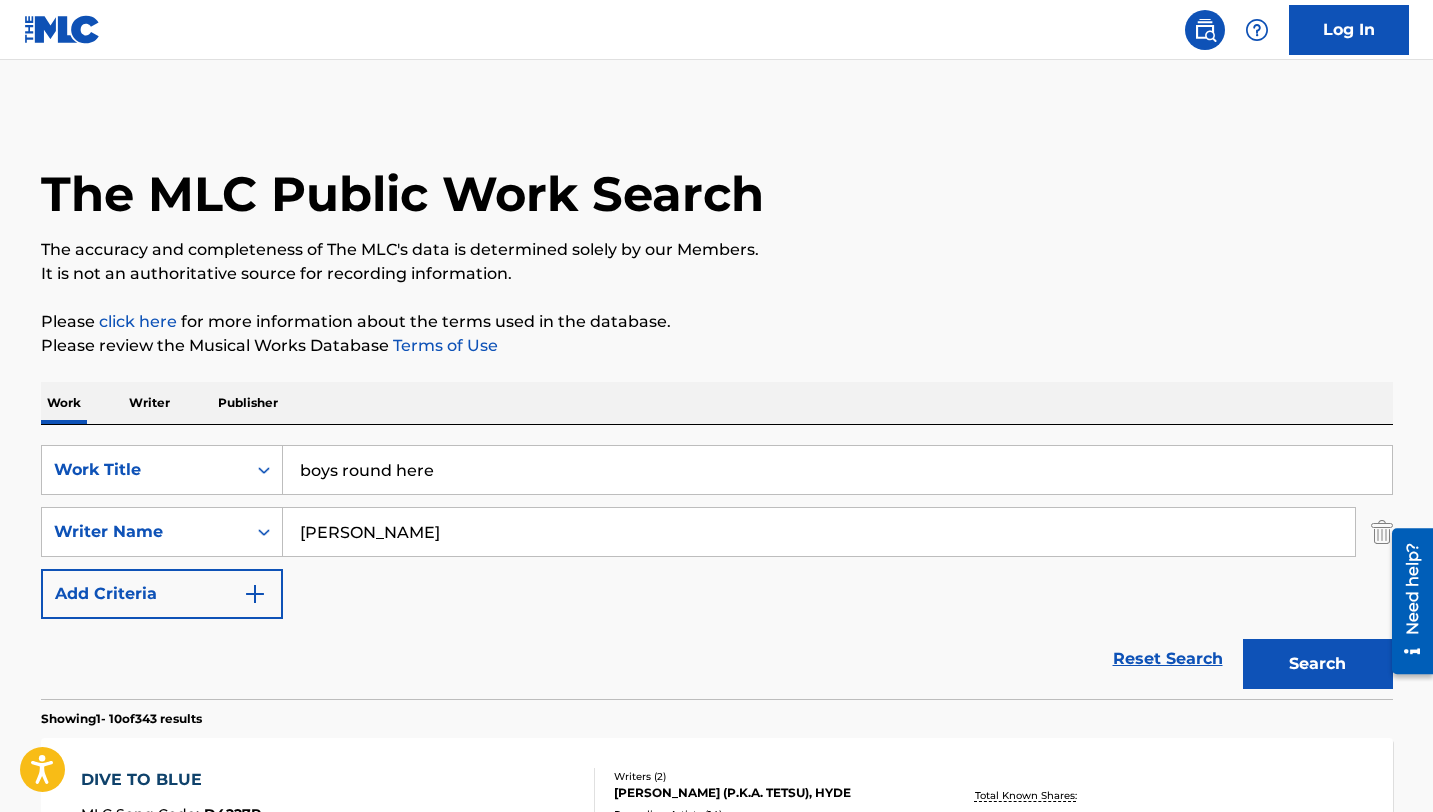 type on "clawson" 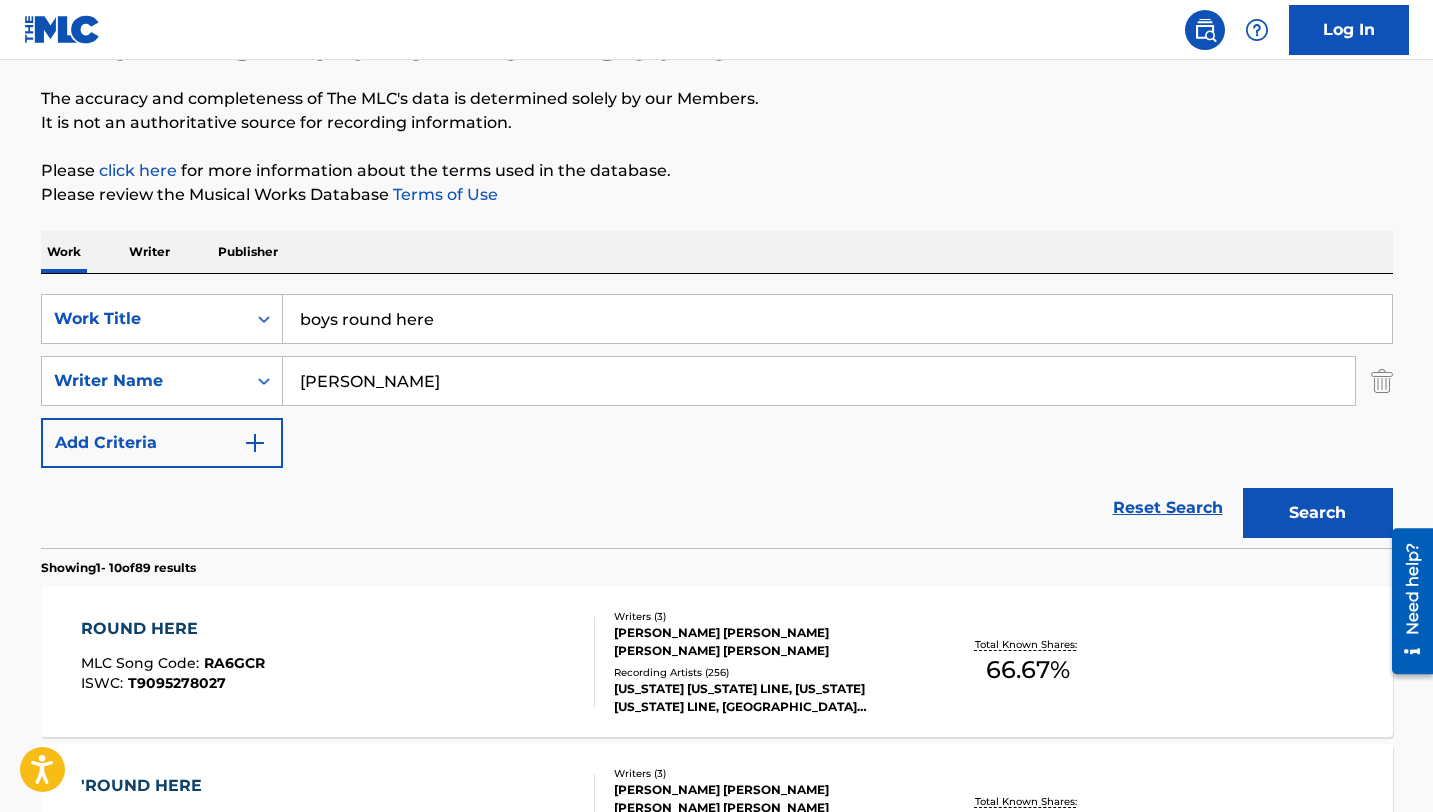 scroll, scrollTop: 0, scrollLeft: 0, axis: both 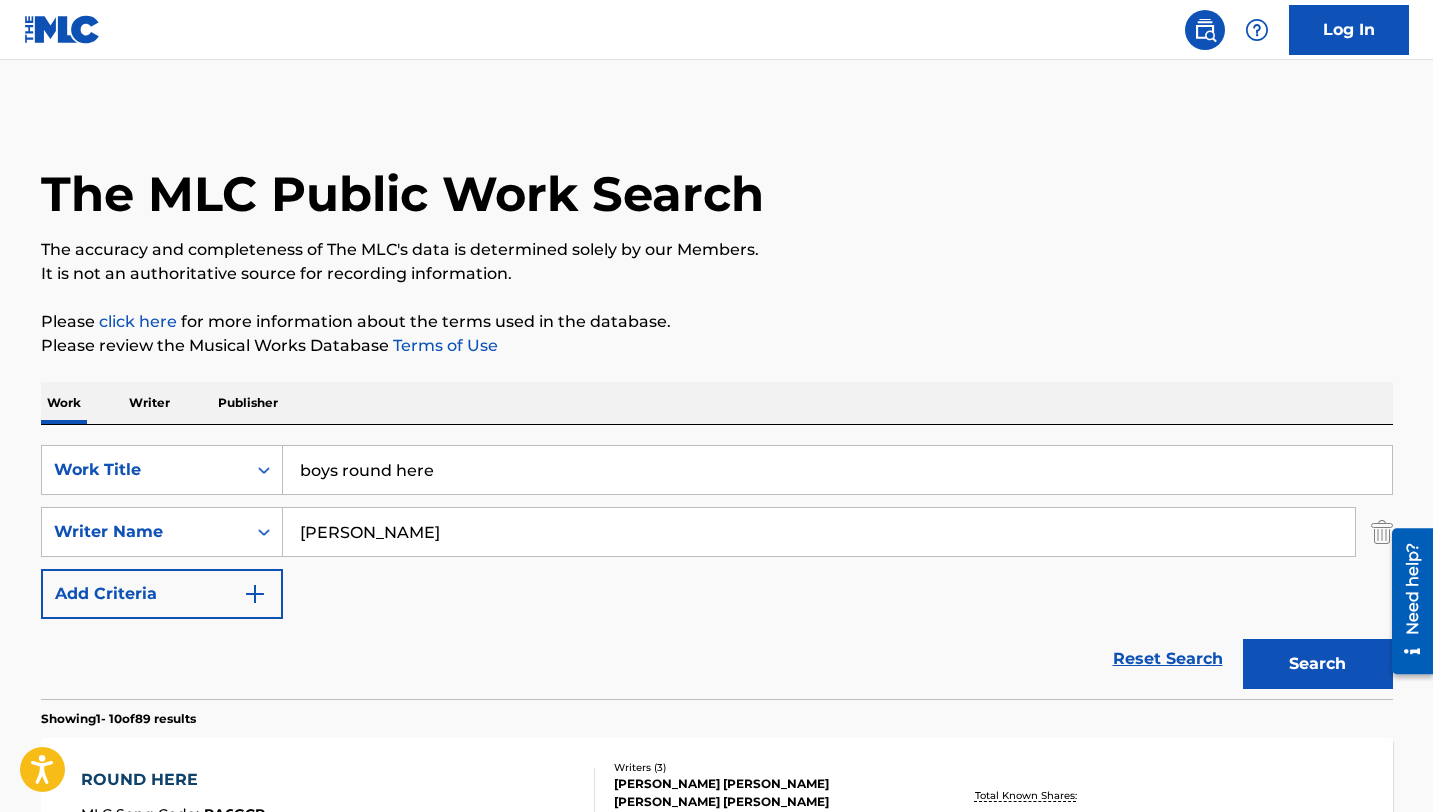 click on "boys round here" at bounding box center [837, 470] 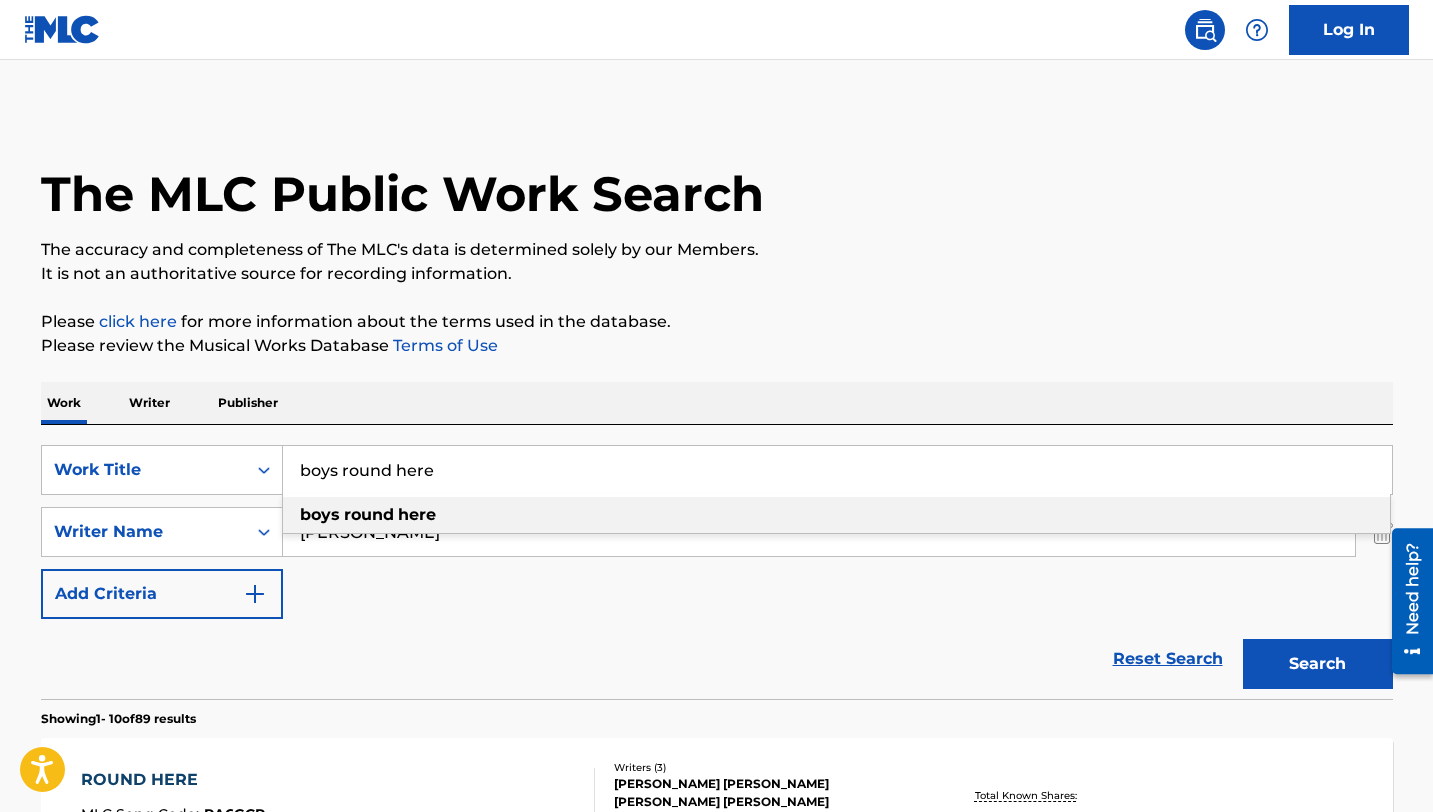 click on "boys round here" at bounding box center [837, 470] 